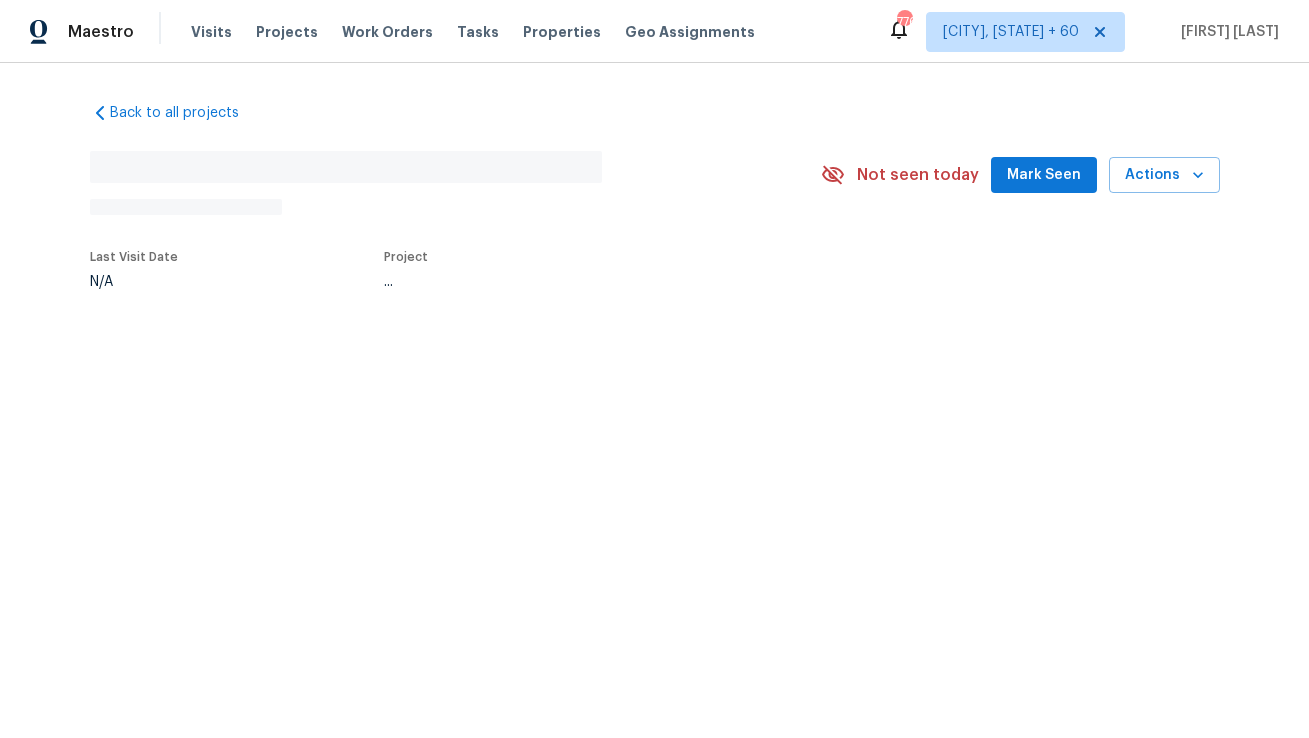 scroll, scrollTop: 0, scrollLeft: 0, axis: both 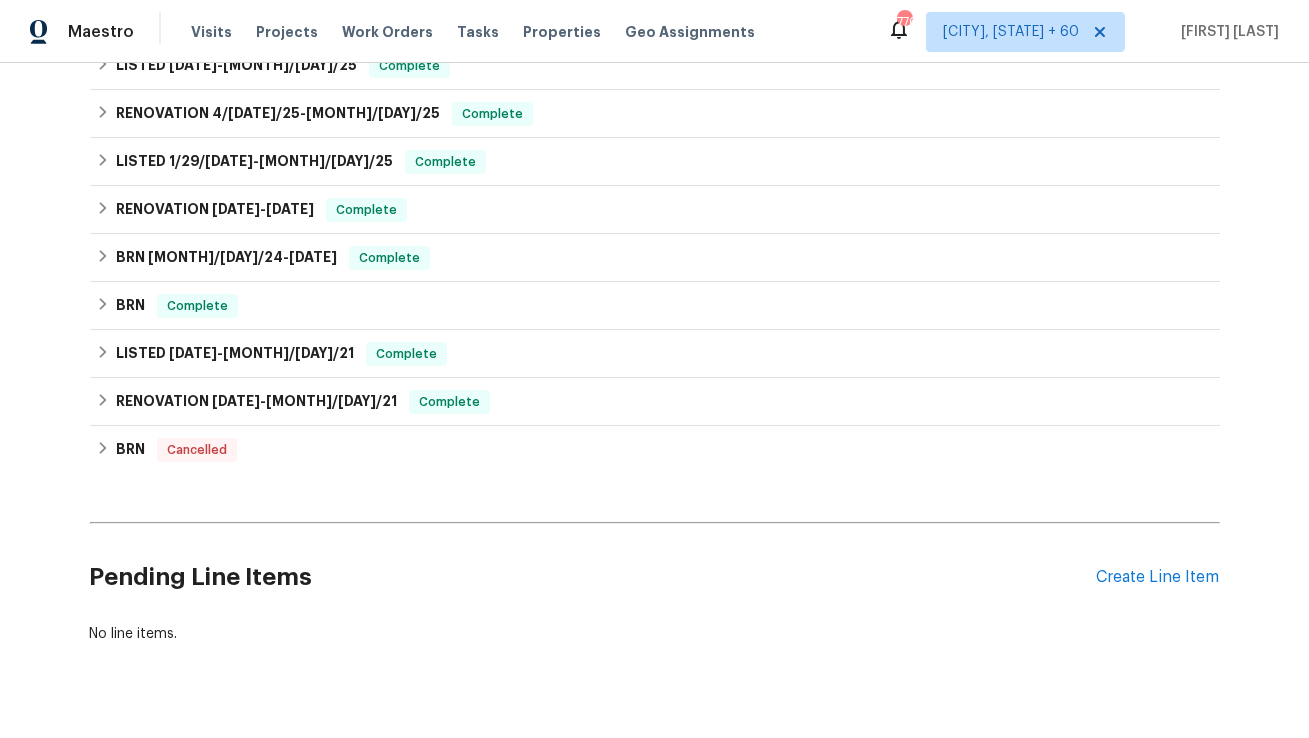 click on "Pending Line Items Create Line Item" at bounding box center (655, 577) 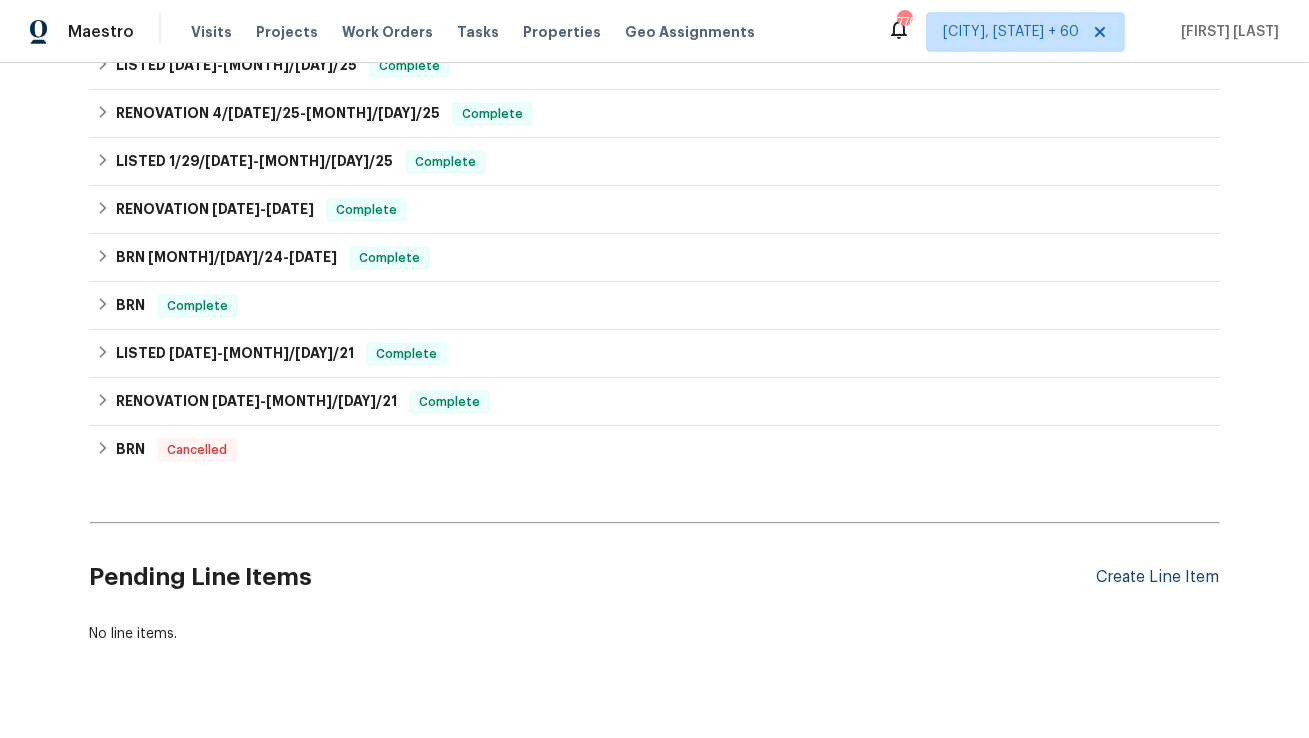 click on "Create Line Item" at bounding box center [1158, 577] 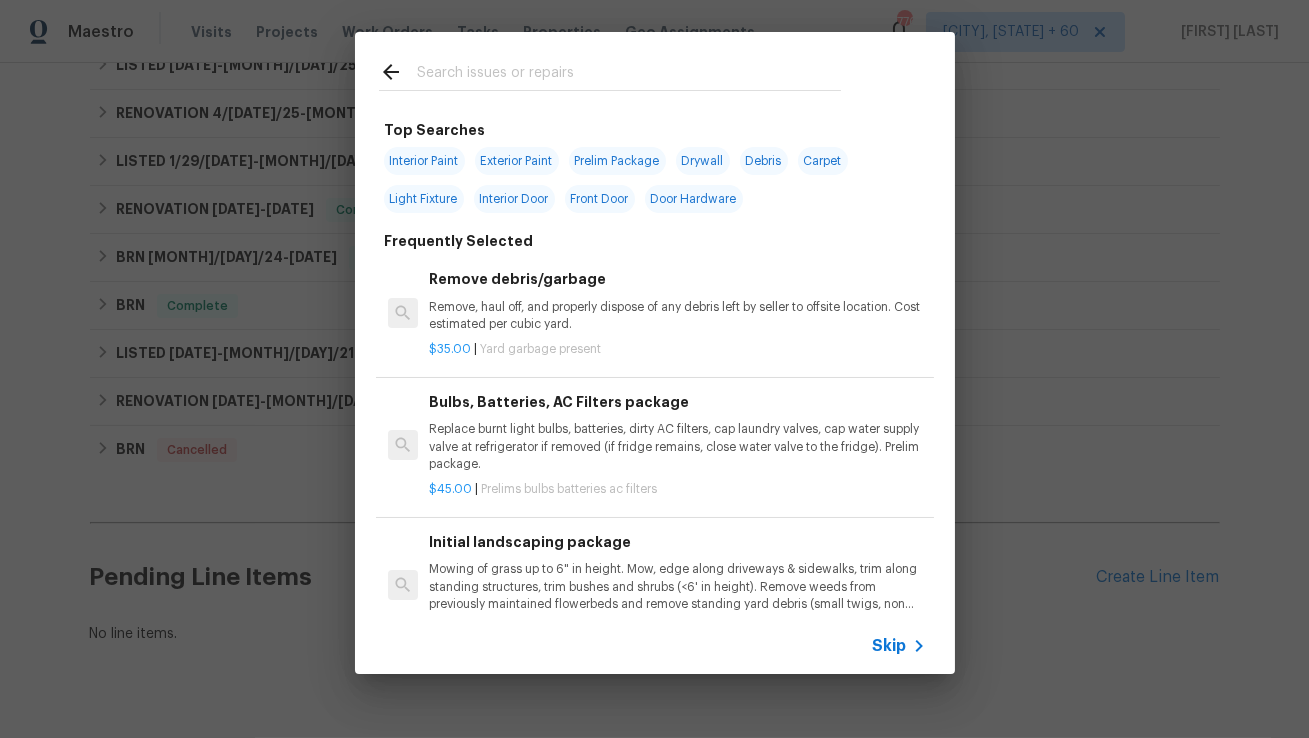 click at bounding box center [629, 75] 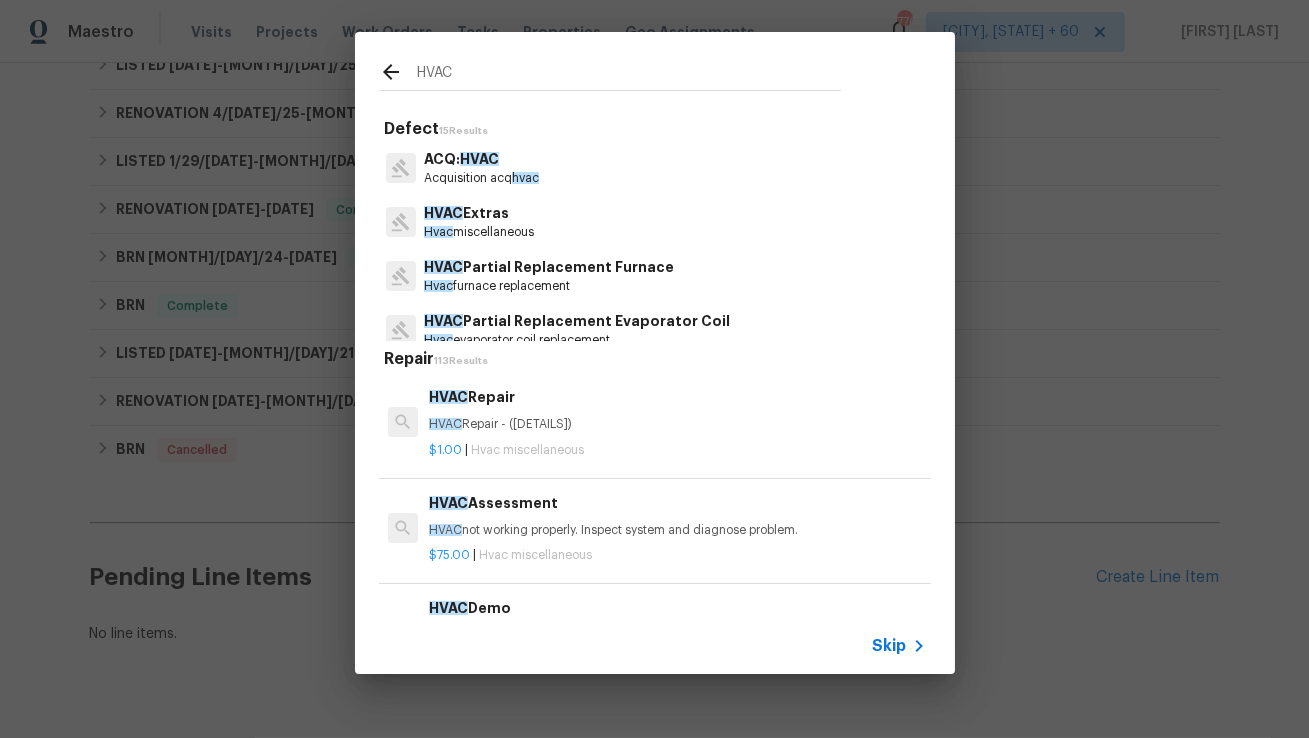 type on "HVAC" 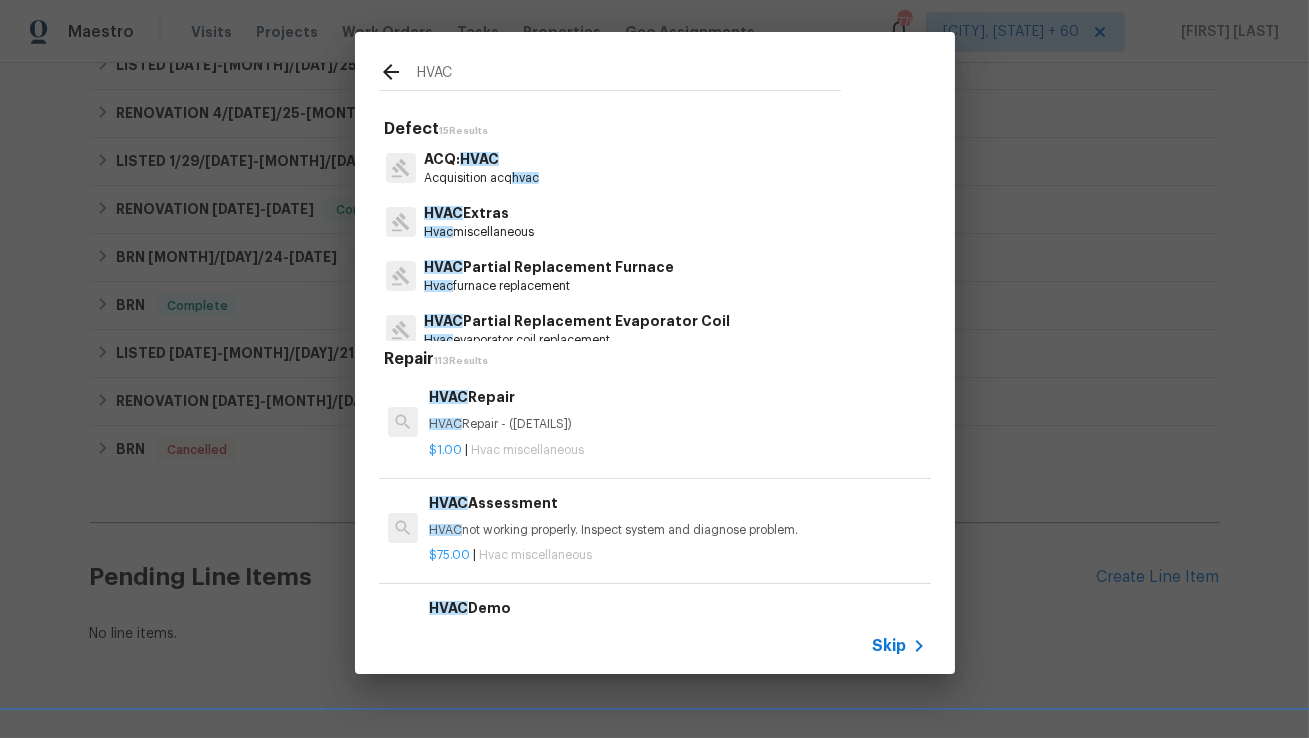 click on "HVAC  Repair - (HPM to provide details)" at bounding box center [677, 424] 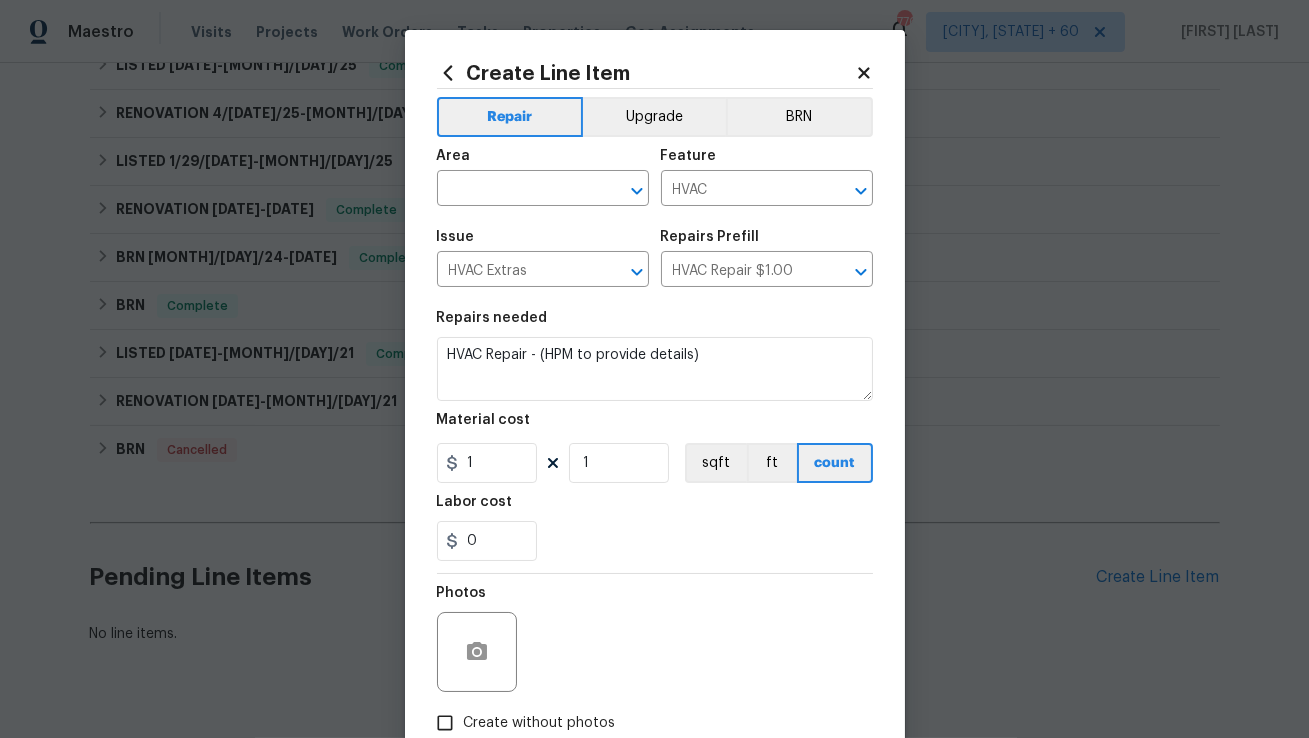 click 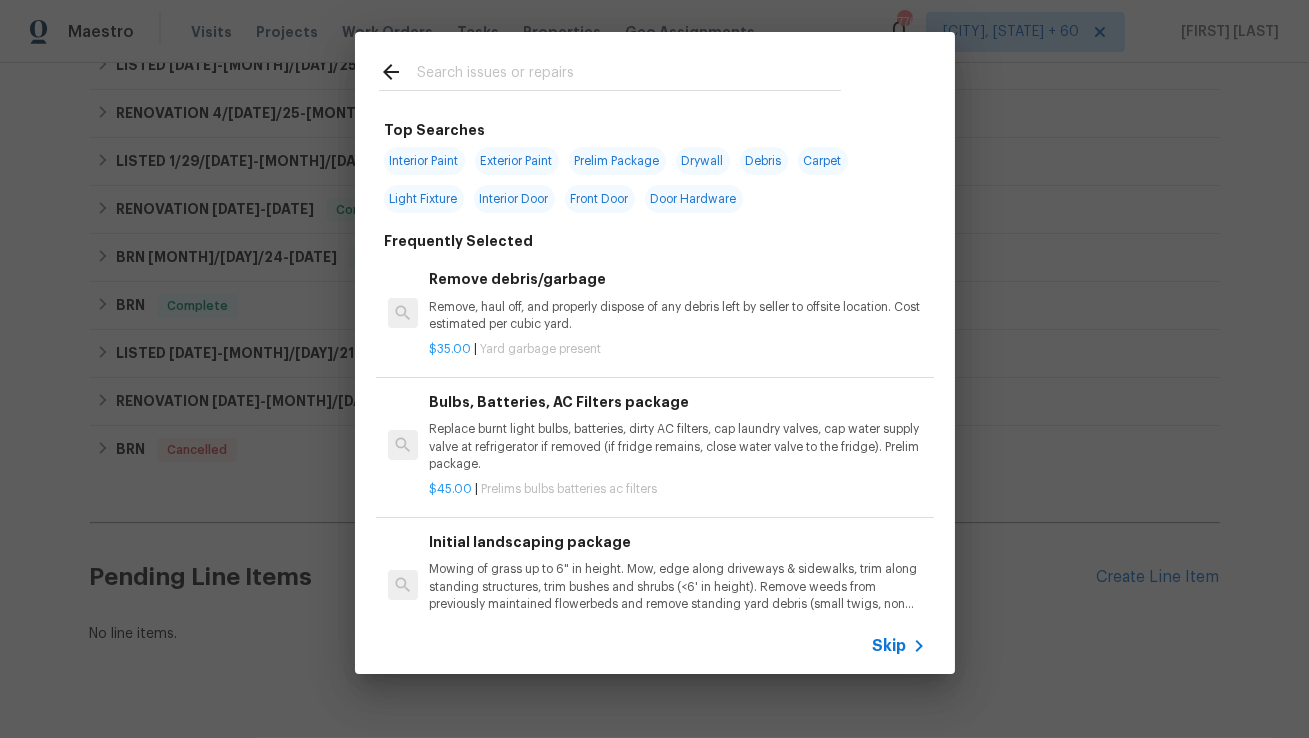 click at bounding box center (629, 75) 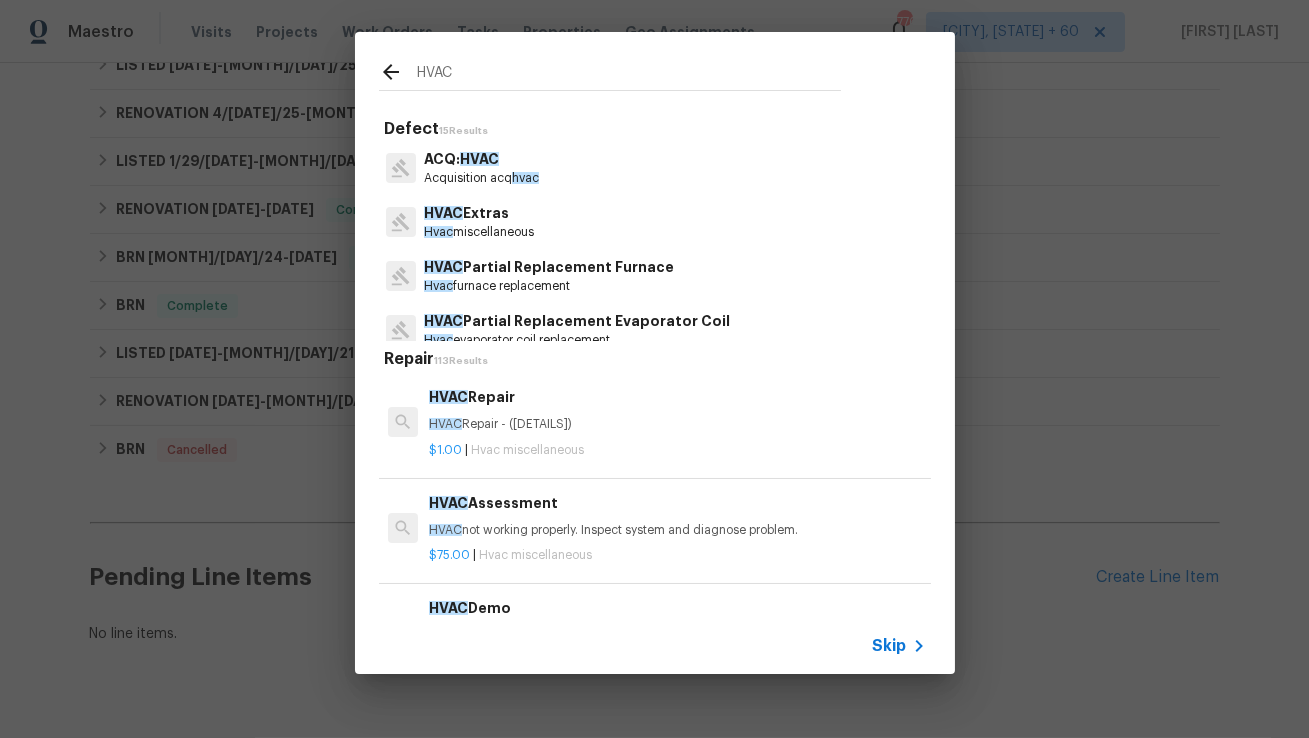 type on "HVAC" 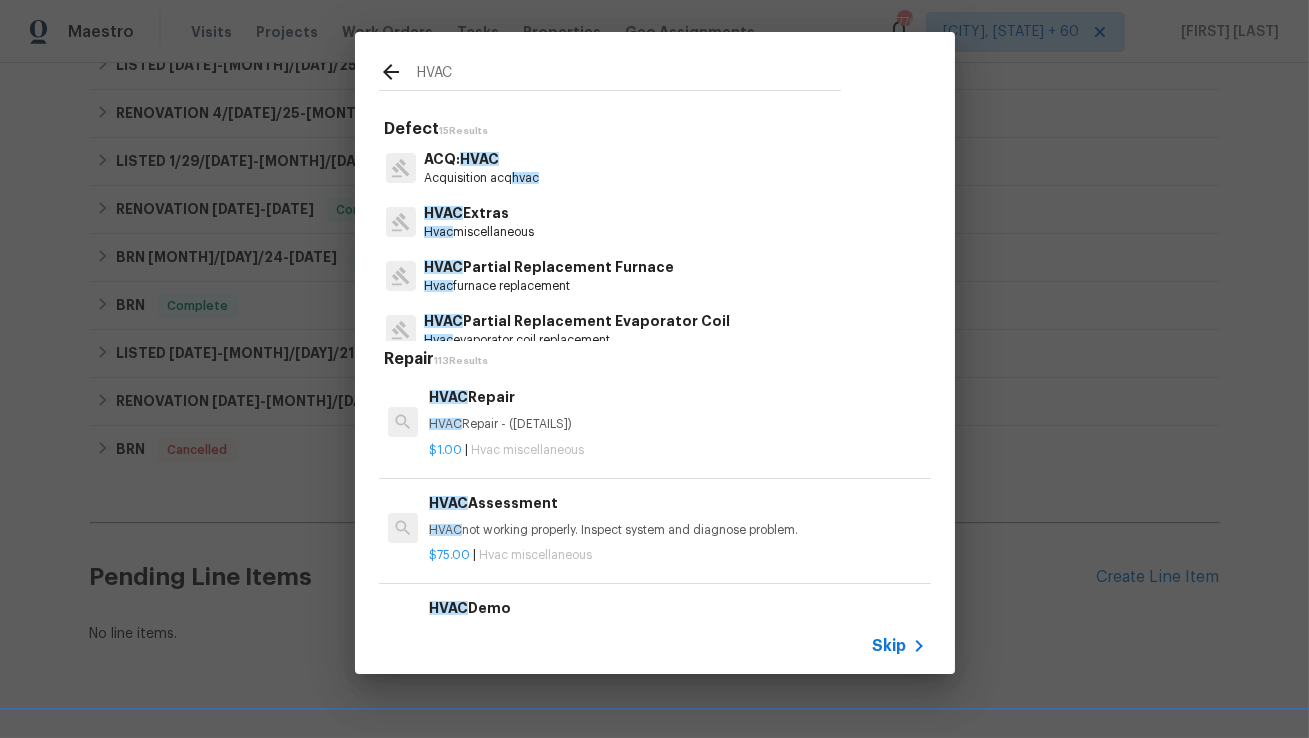 click on "HVAC  not working properly. Inspect system and diagnose problem." at bounding box center [677, 530] 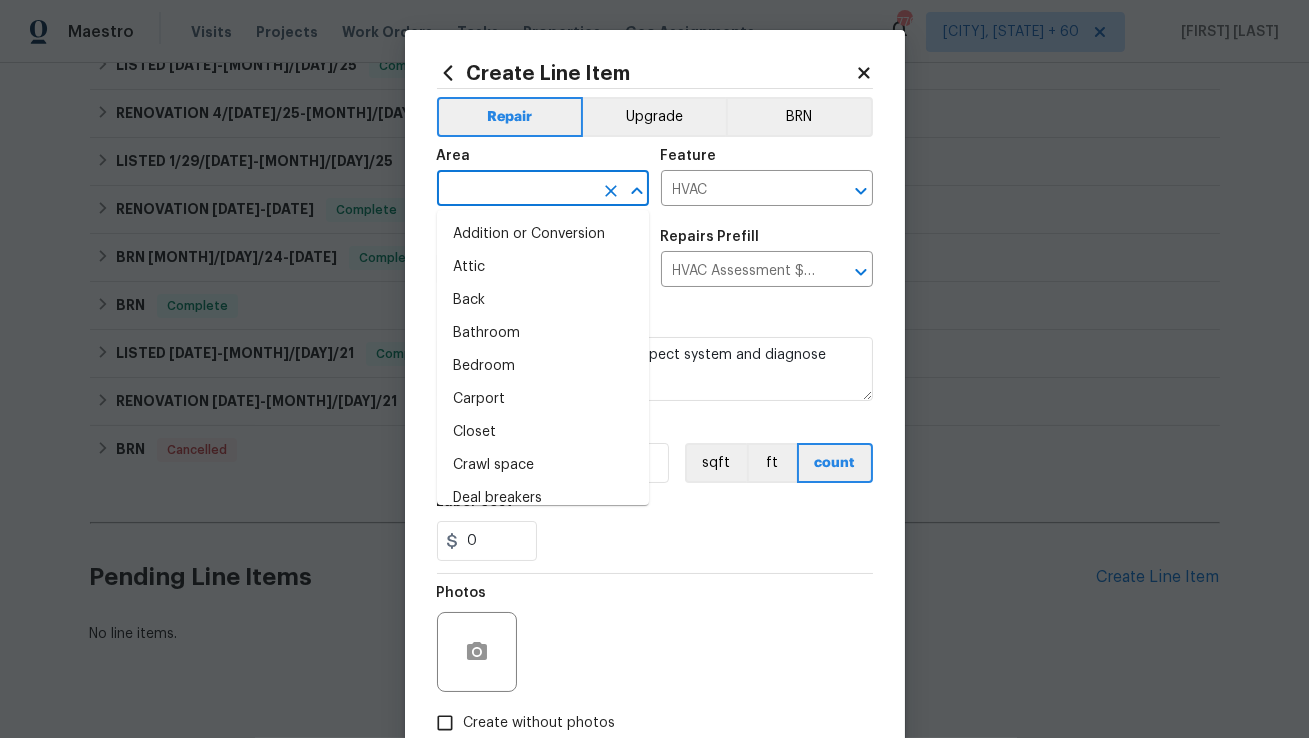 click at bounding box center (515, 190) 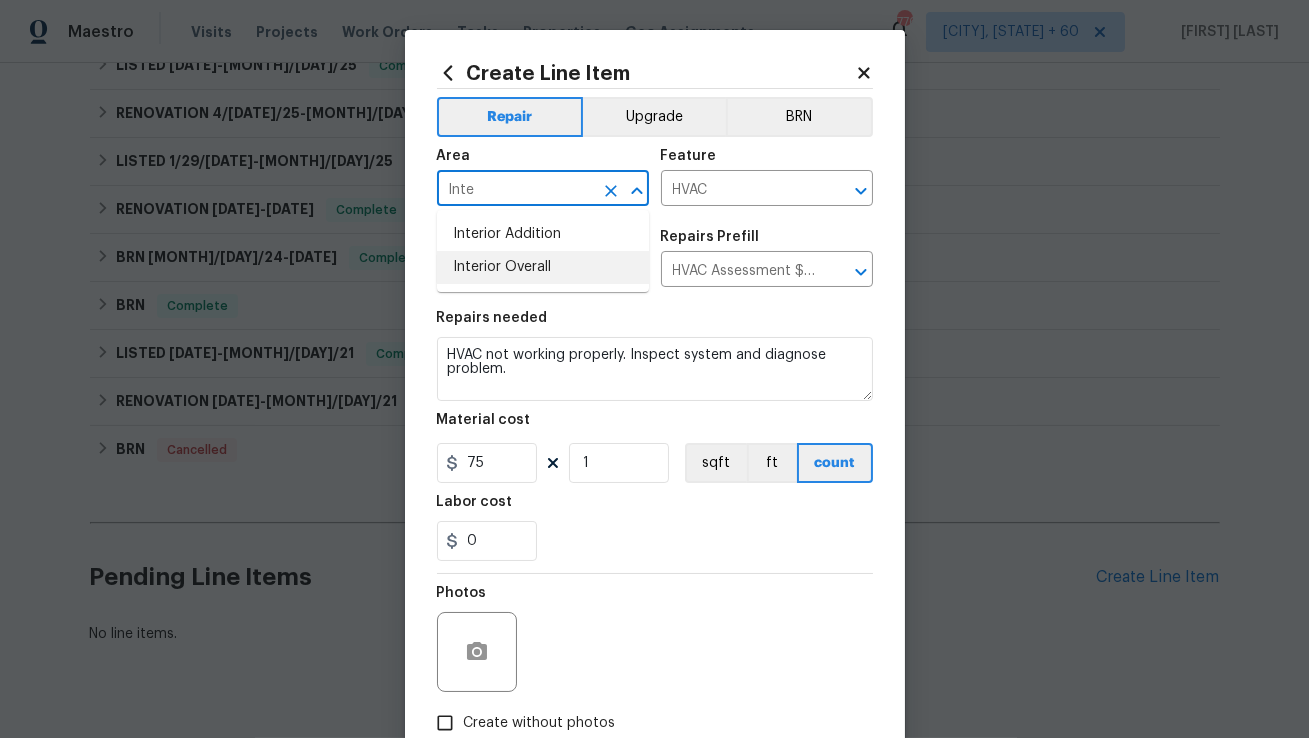 click on "Interior Overall" at bounding box center (543, 267) 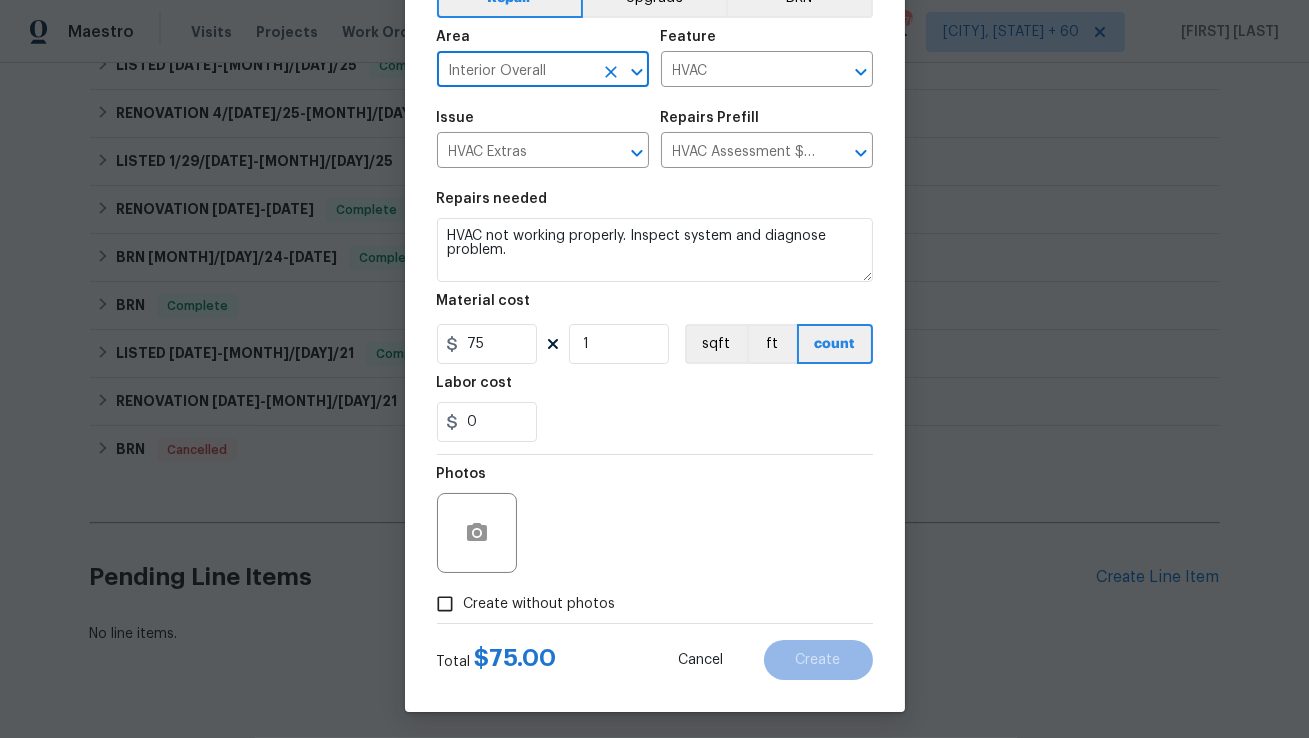 scroll, scrollTop: 120, scrollLeft: 0, axis: vertical 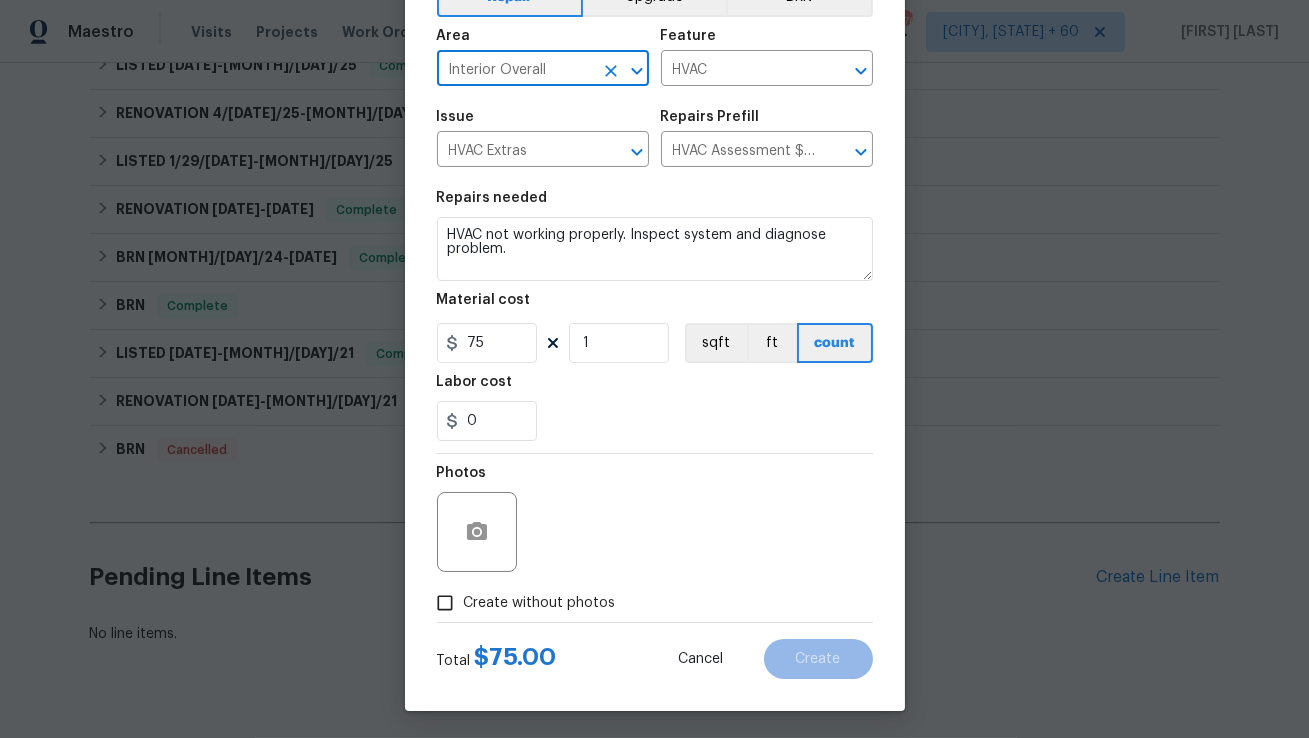 type on "Interior Overall" 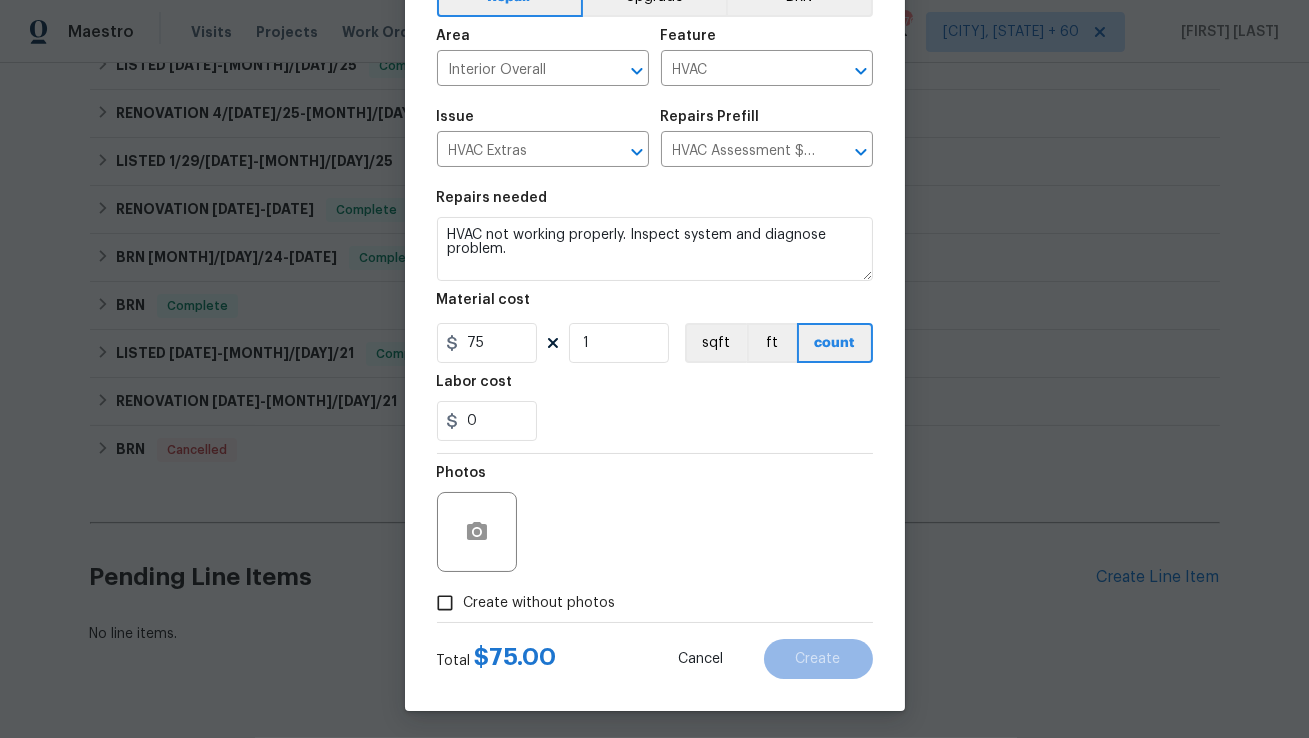click on "Repairs needed HVAC not working properly. Inspect system and diagnose problem.  Material cost 75 1 sqft ft count Labor cost 0" at bounding box center (655, 316) 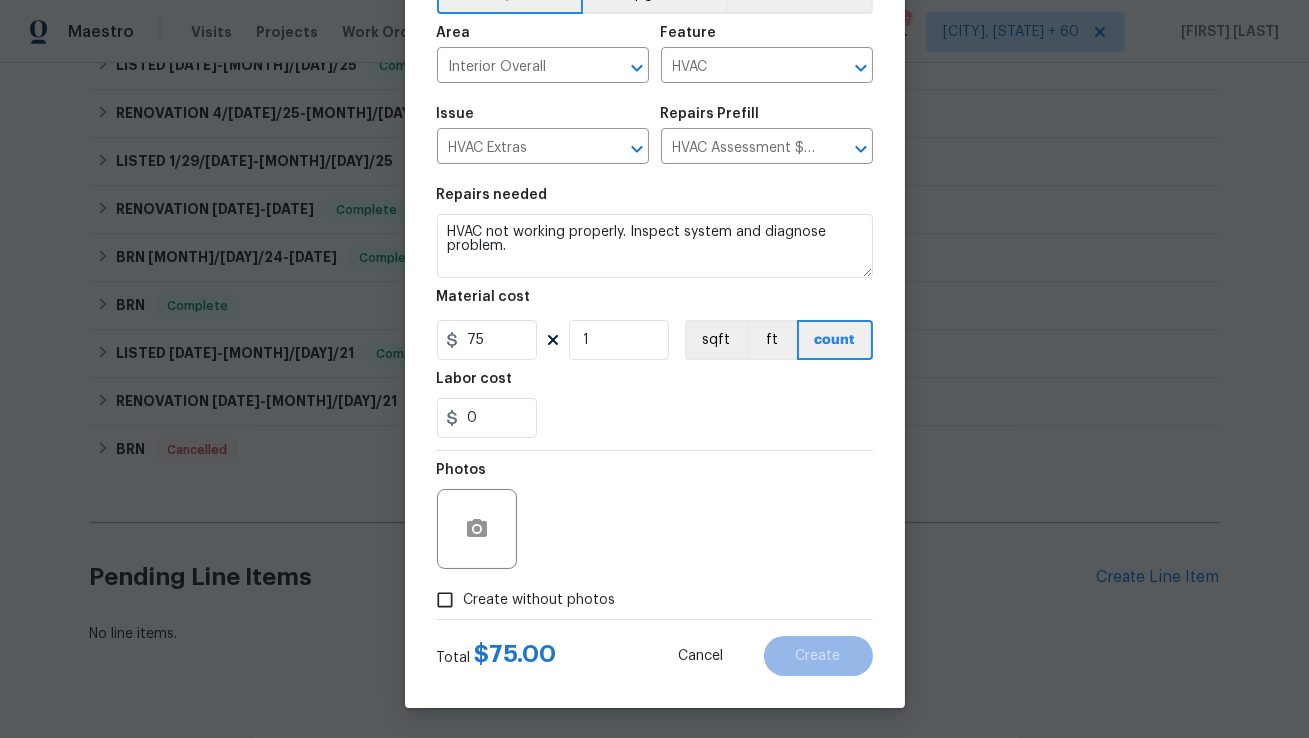 click on "Create without photos" at bounding box center (445, 600) 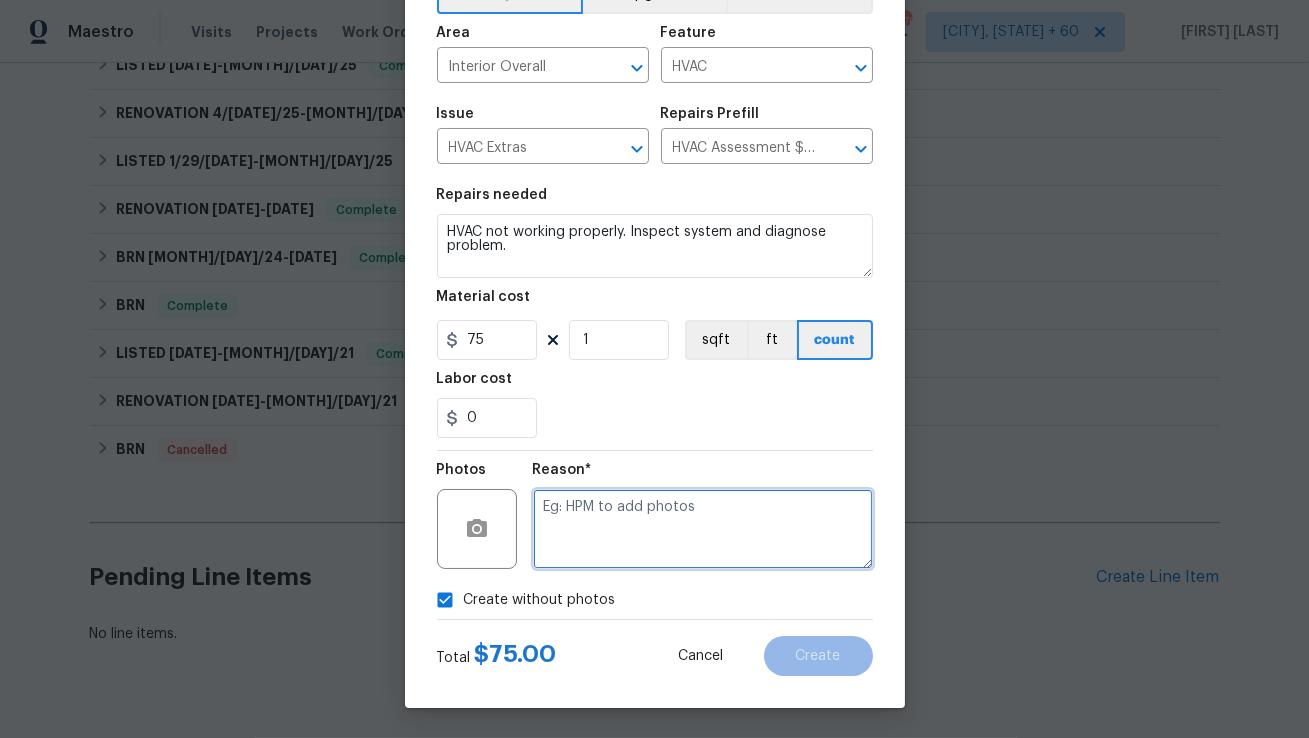 click at bounding box center [703, 529] 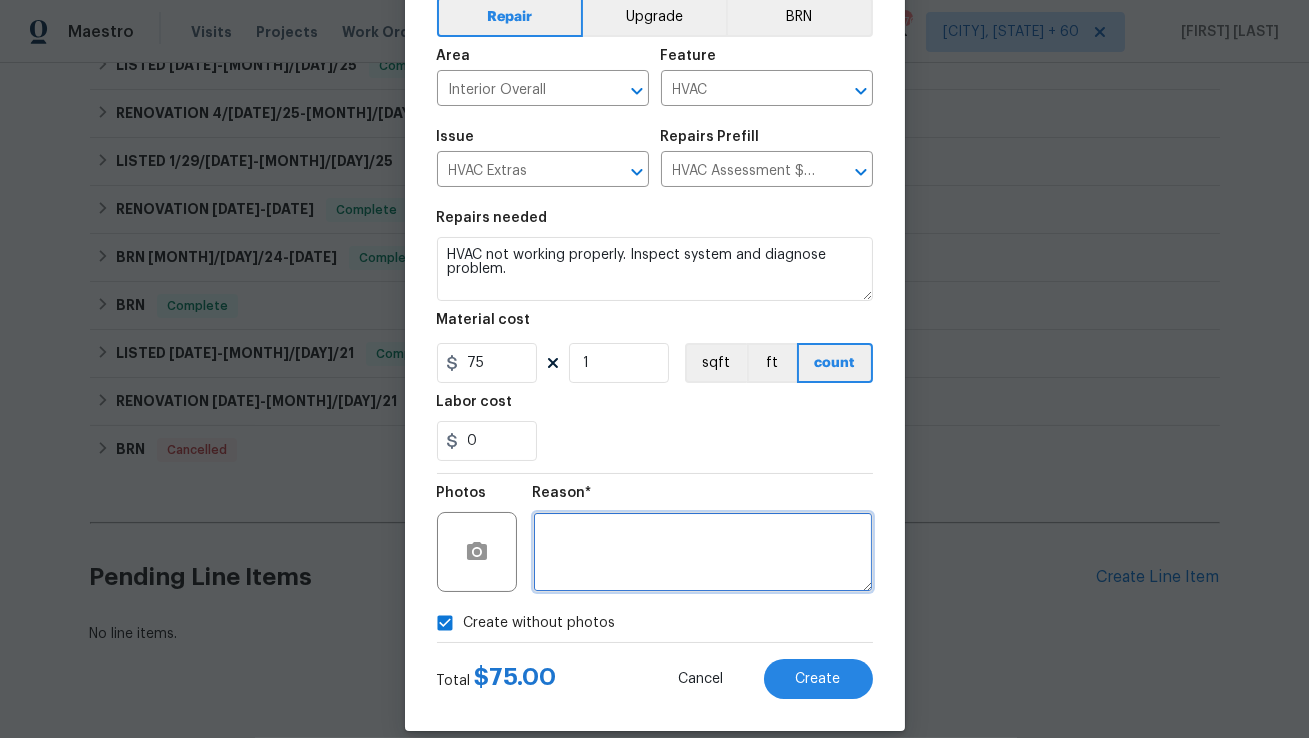 scroll, scrollTop: 120, scrollLeft: 0, axis: vertical 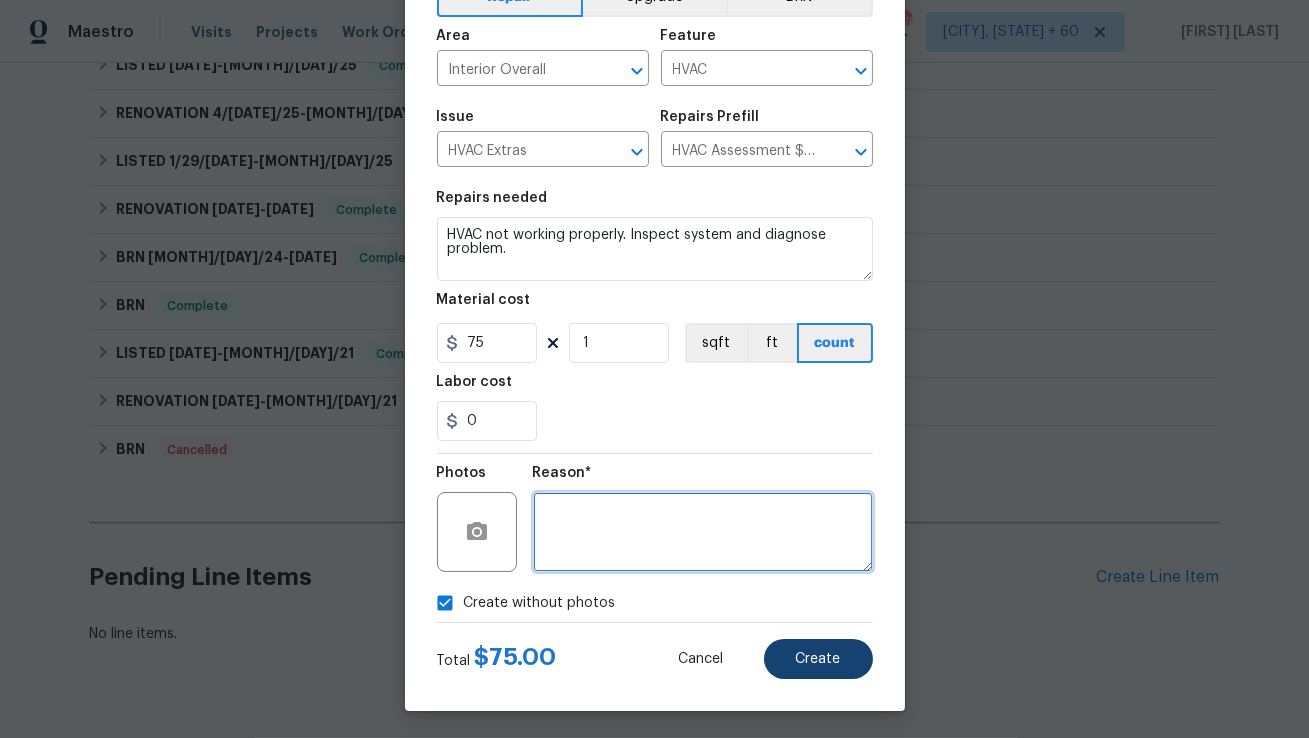 type 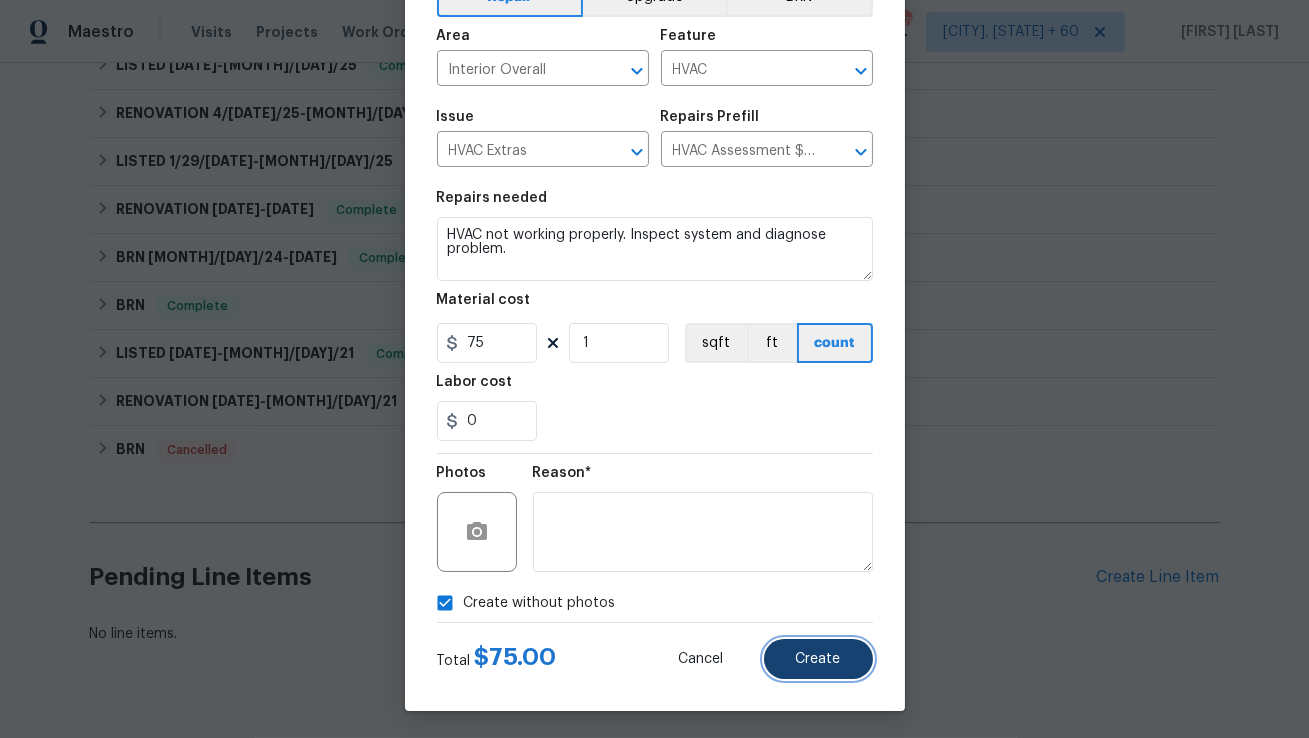click on "Create" at bounding box center (818, 659) 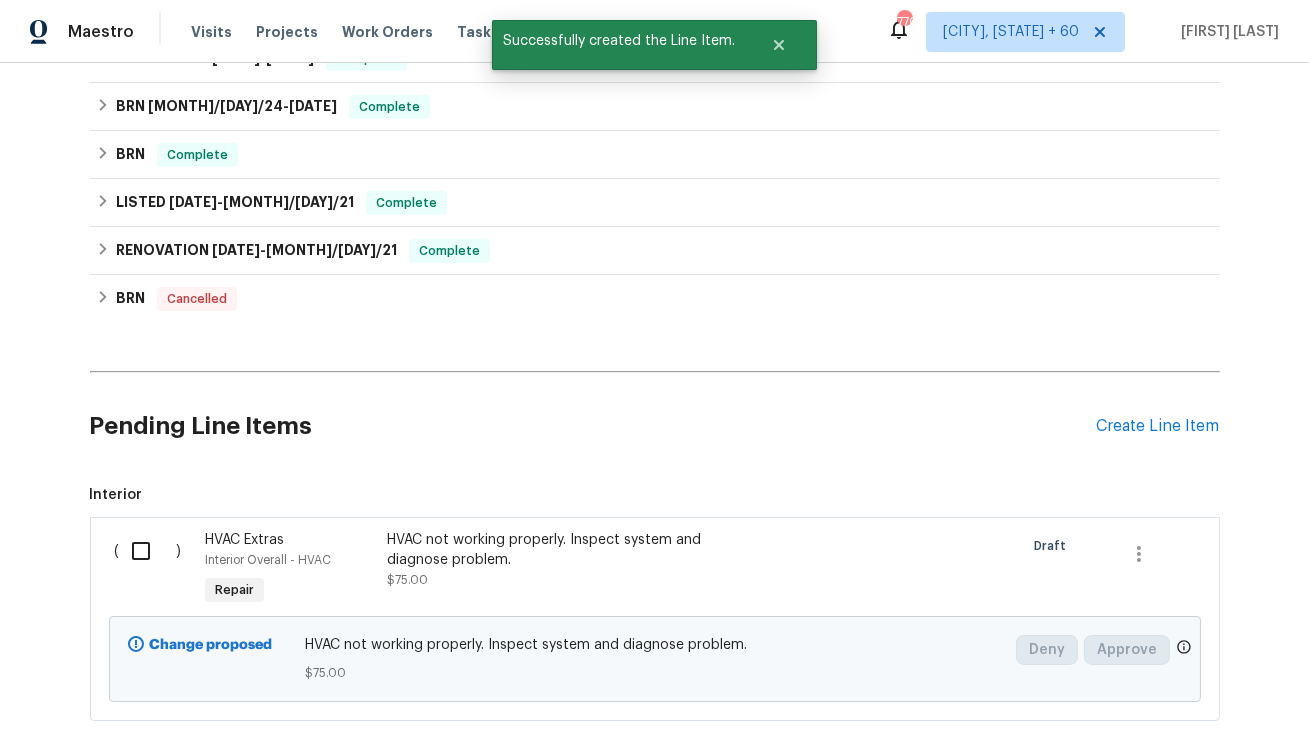 scroll, scrollTop: 769, scrollLeft: 0, axis: vertical 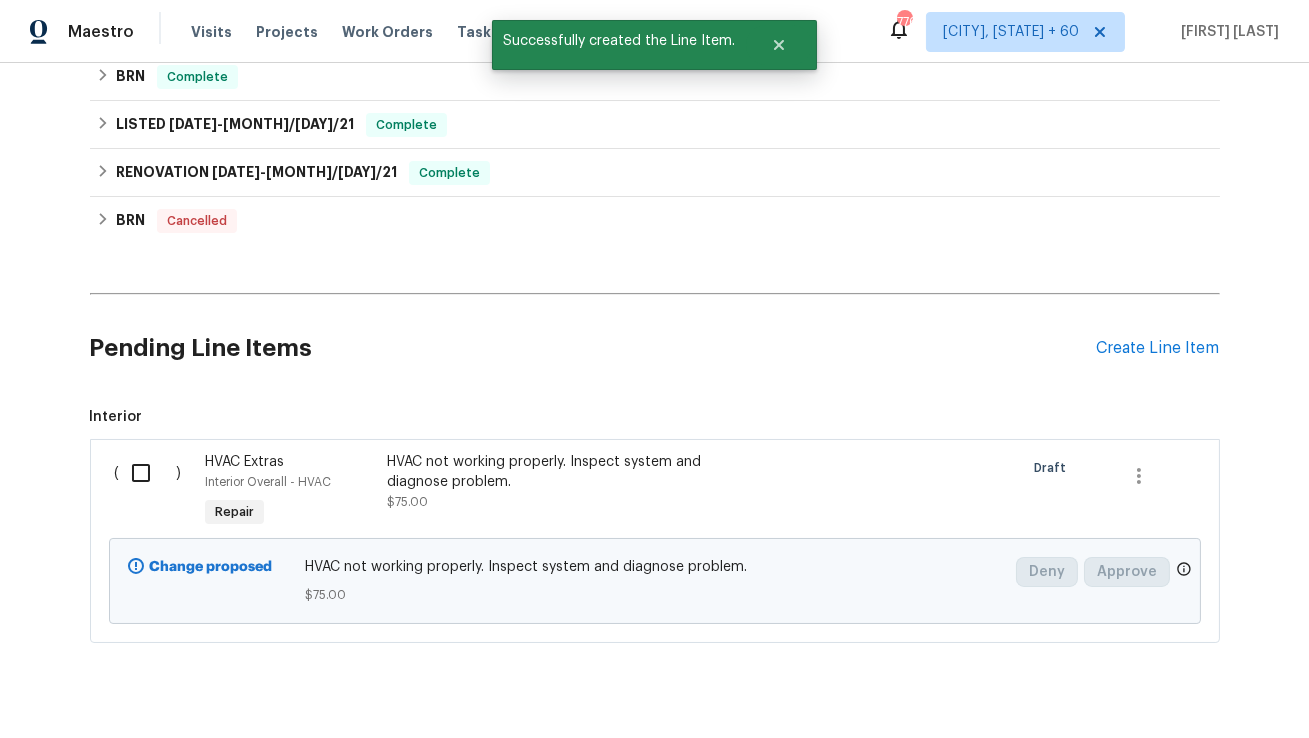 click at bounding box center (148, 473) 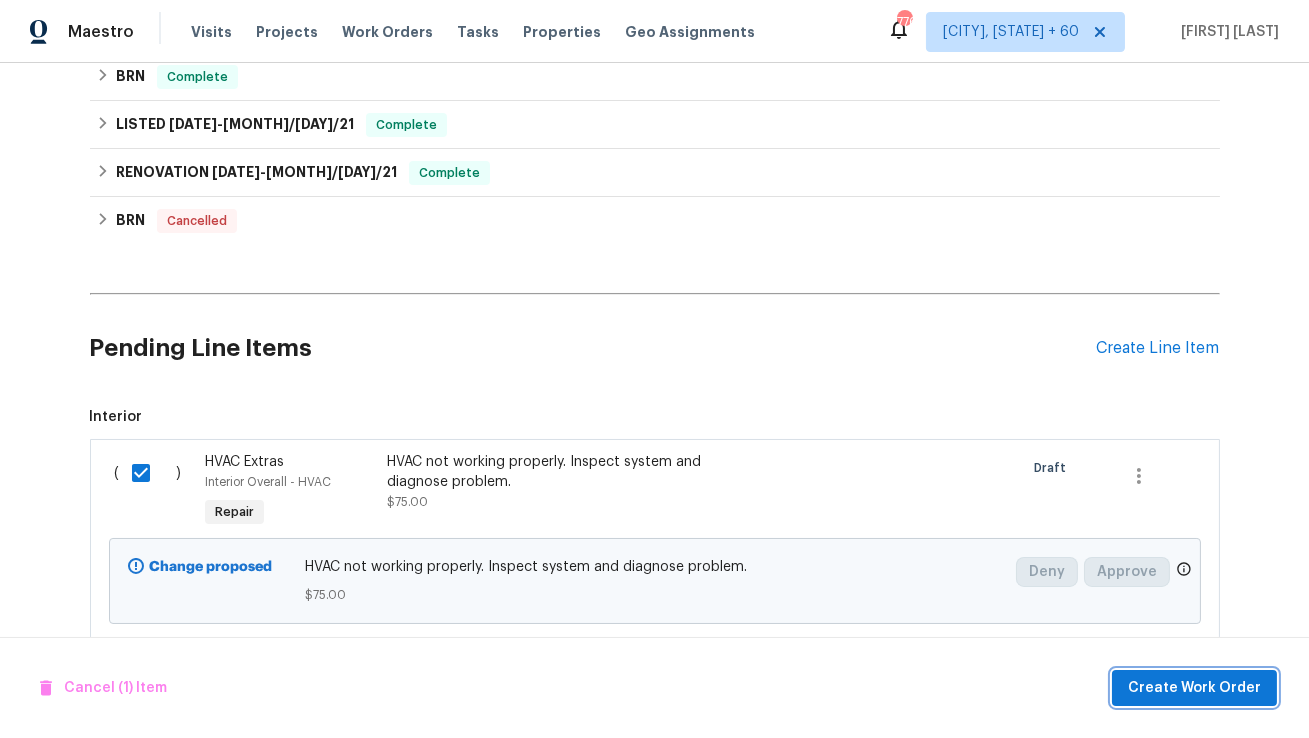 click on "Create Work Order" at bounding box center [1194, 688] 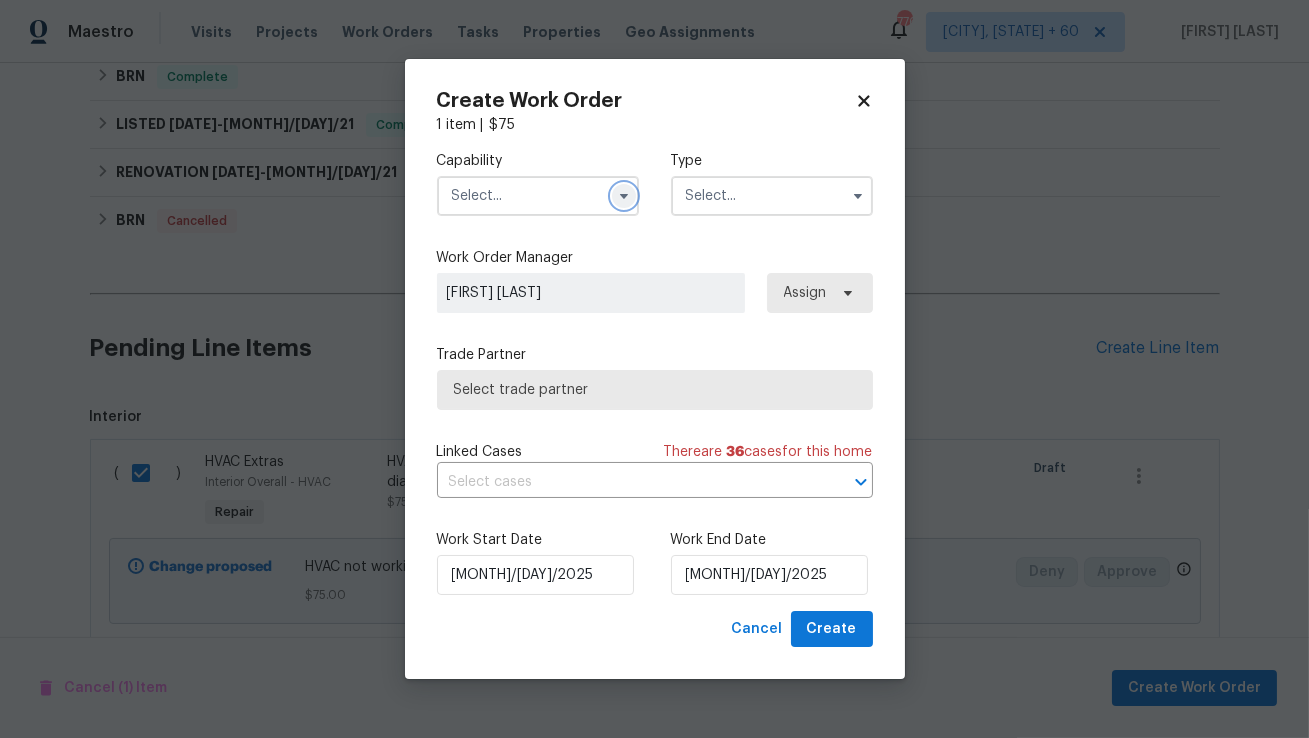 click 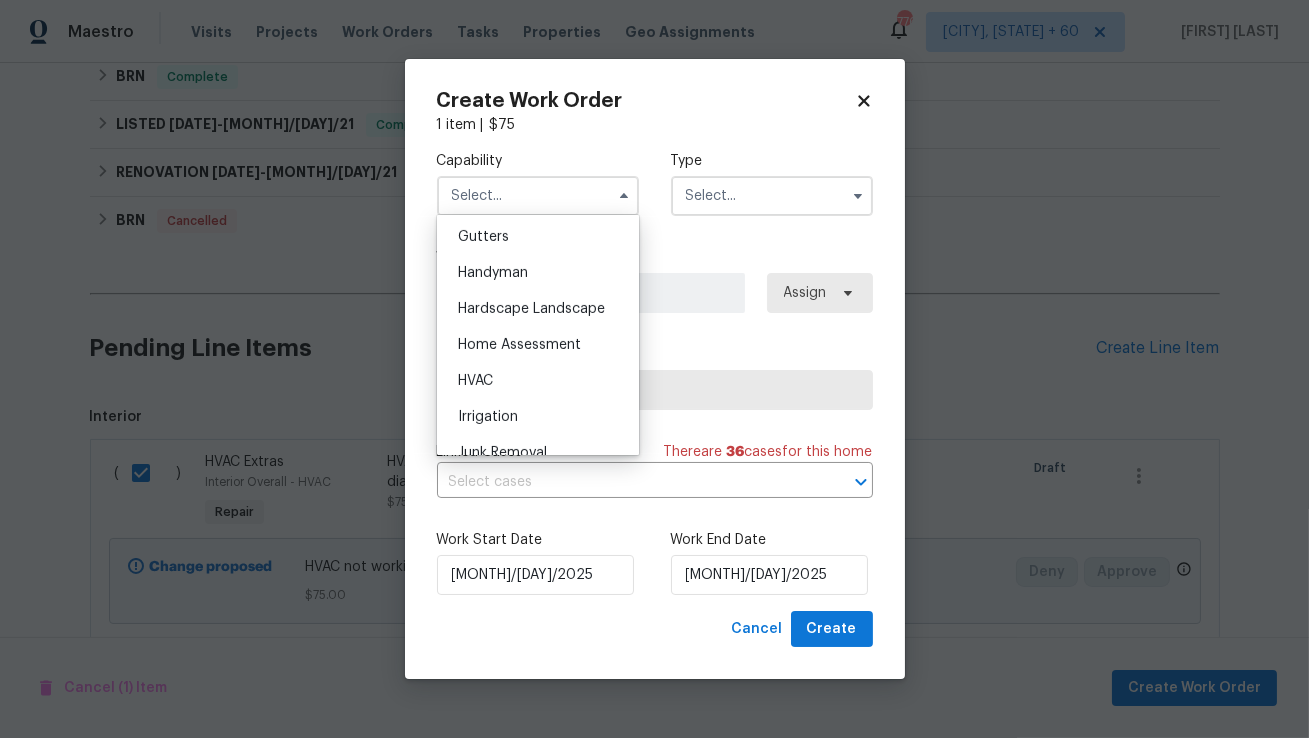 scroll, scrollTop: 1076, scrollLeft: 0, axis: vertical 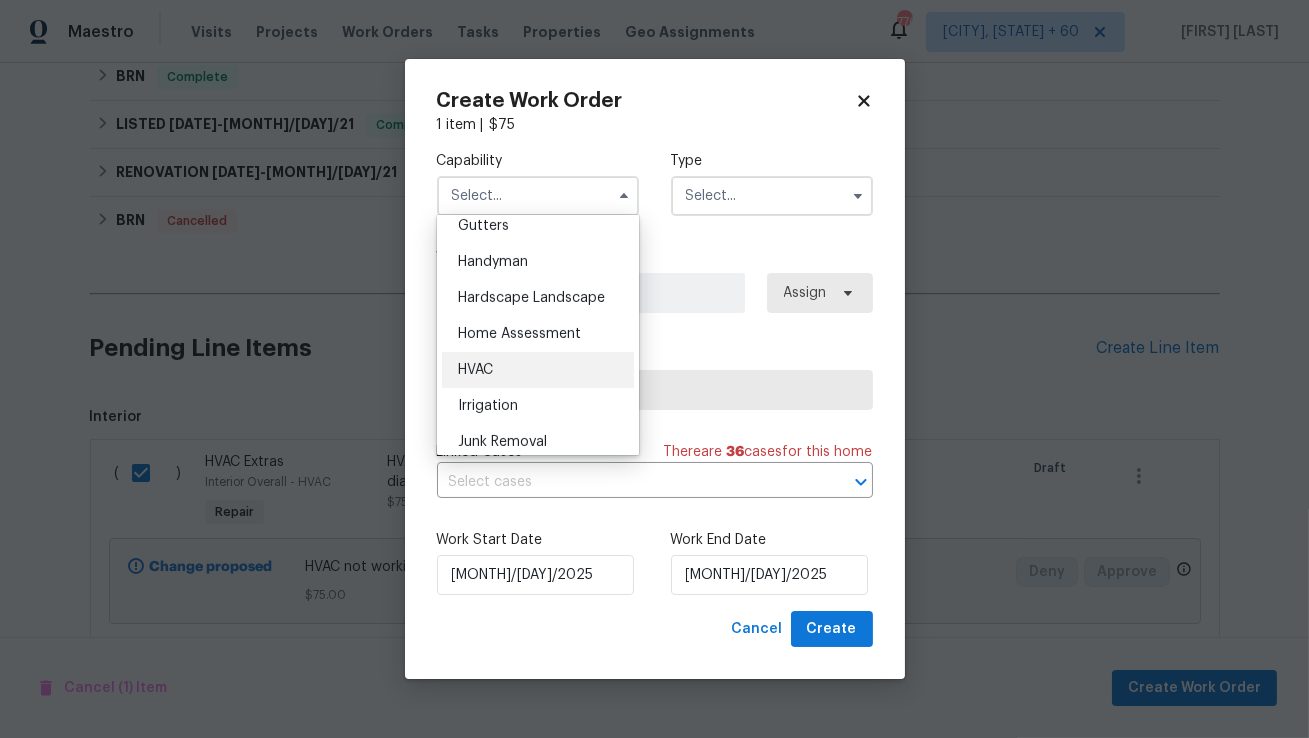 click on "HVAC" at bounding box center (538, 370) 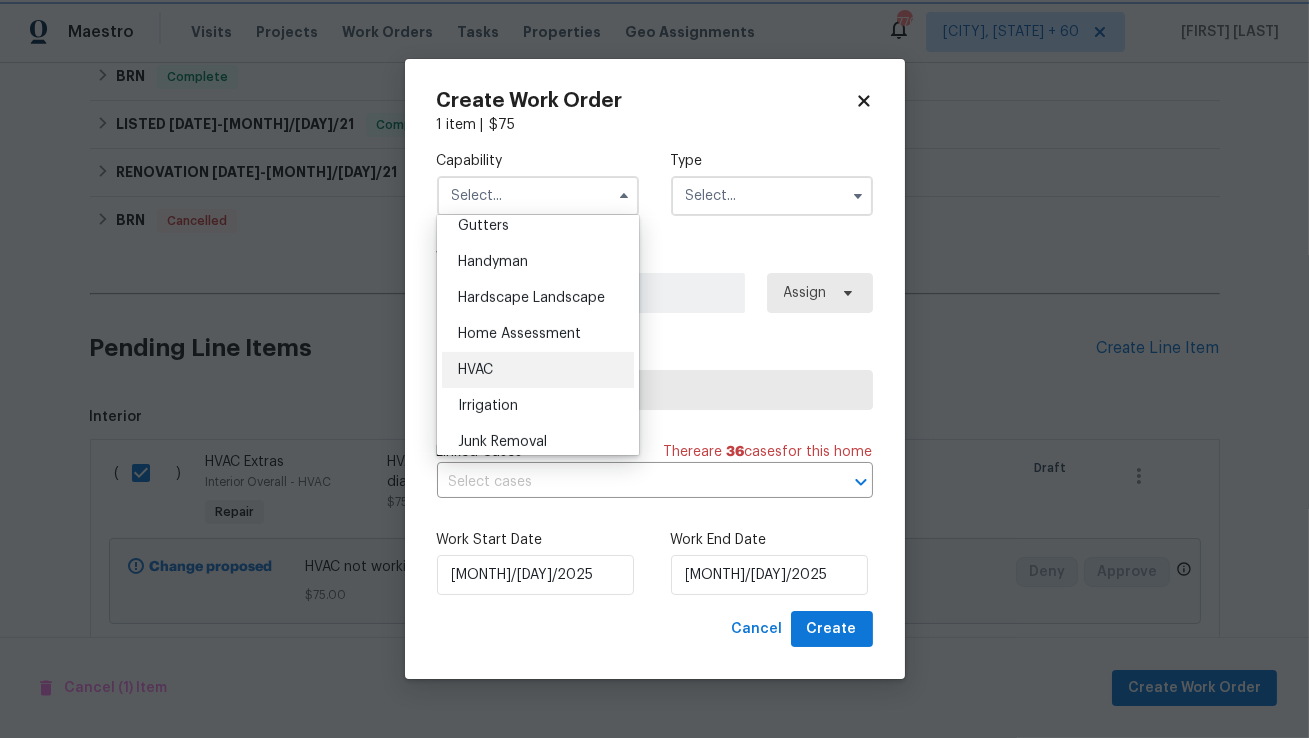 type on "HVAC" 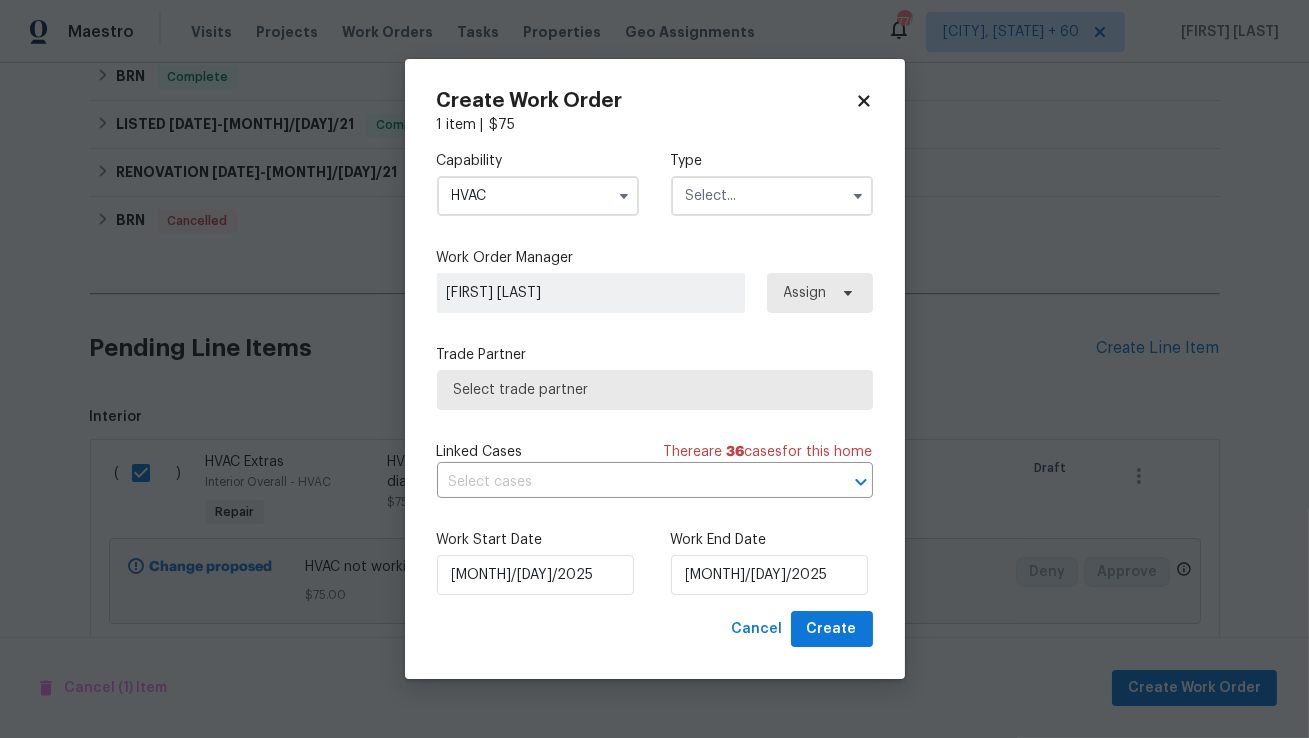 click at bounding box center [772, 196] 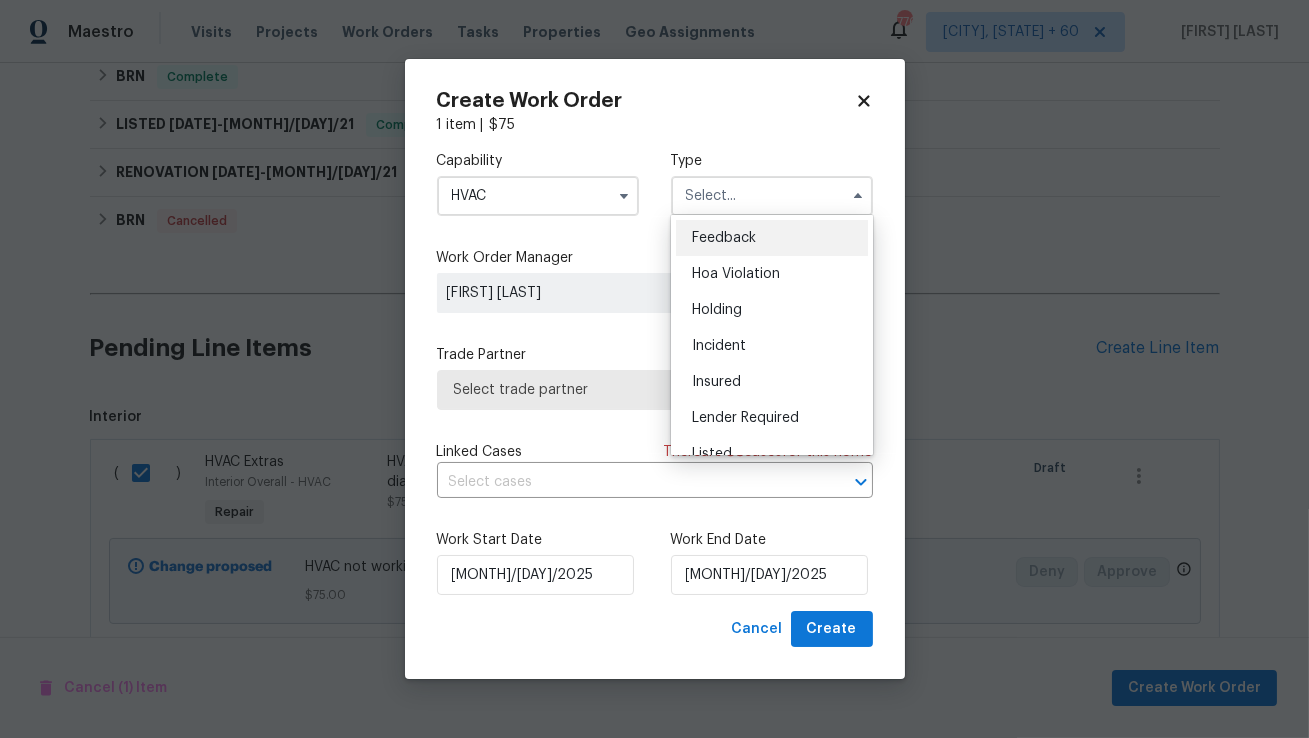 click on "Feedback" at bounding box center (724, 238) 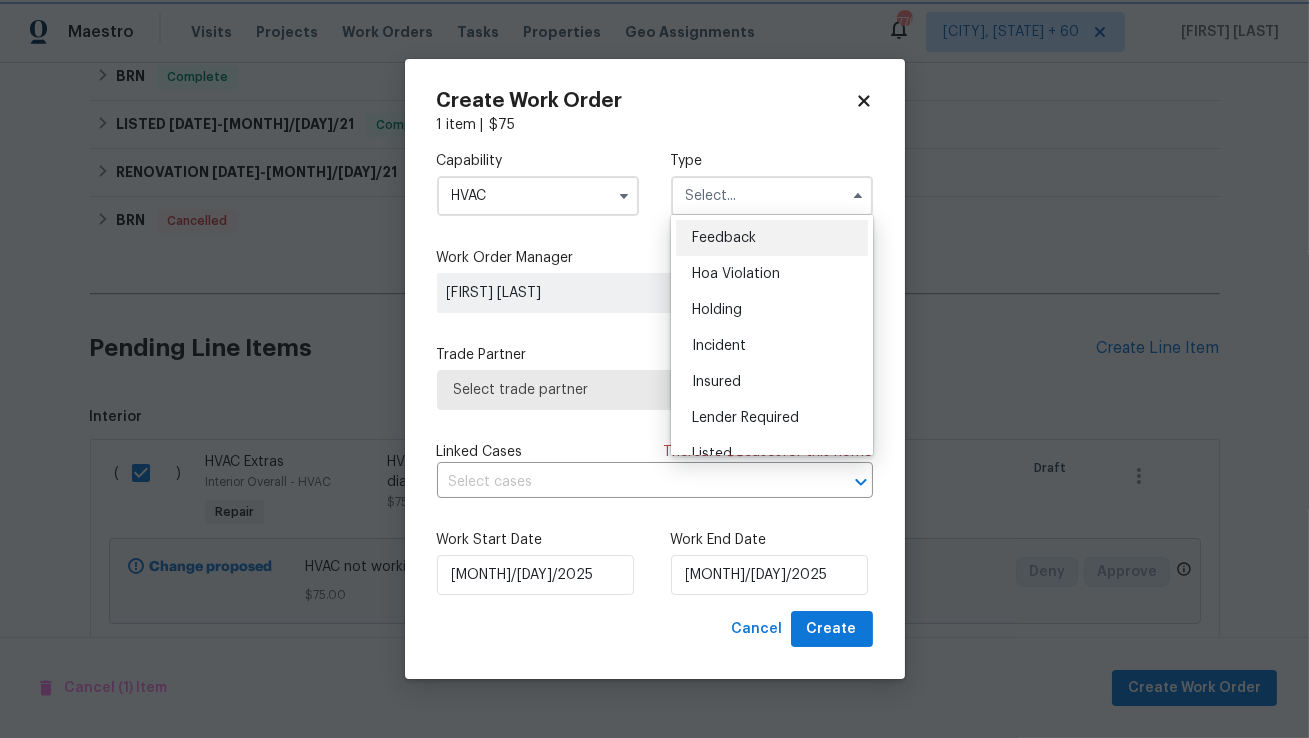type on "Feedback" 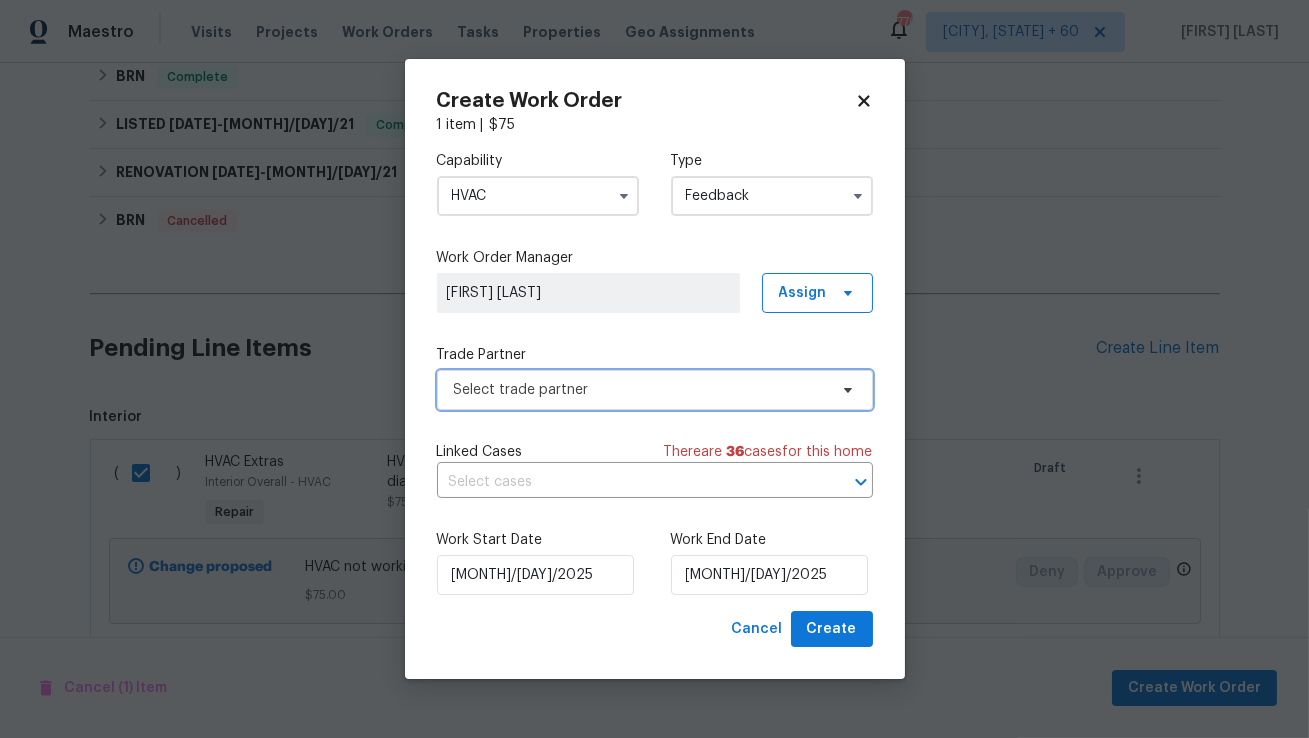 click on "Select trade partner" at bounding box center [640, 390] 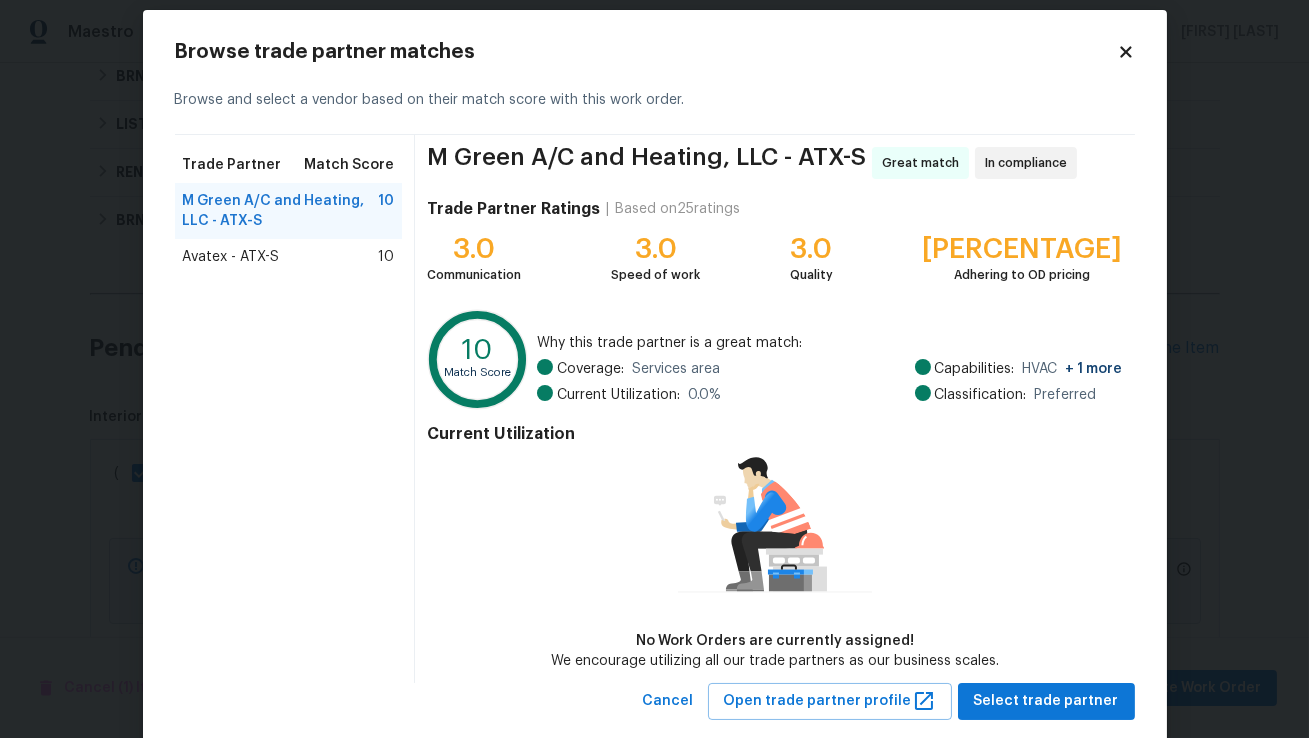 scroll, scrollTop: 63, scrollLeft: 0, axis: vertical 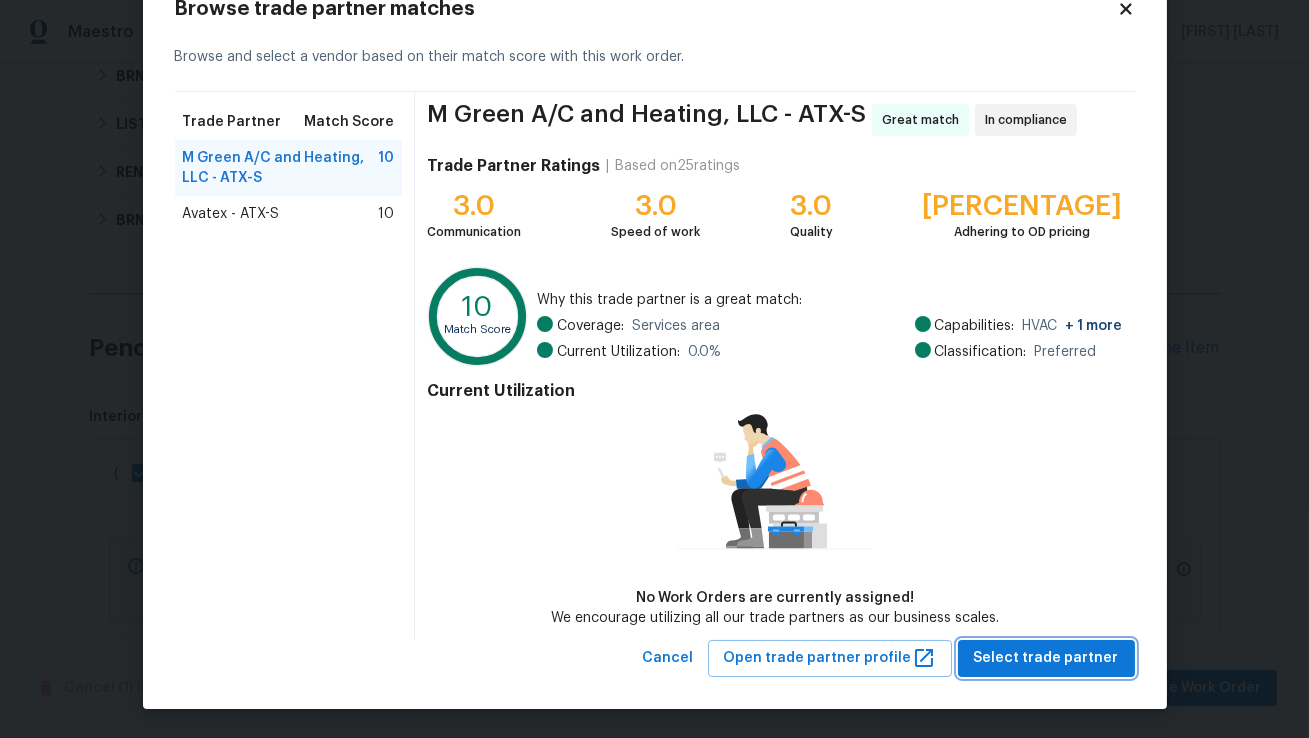 click on "Select trade partner" at bounding box center (1046, 658) 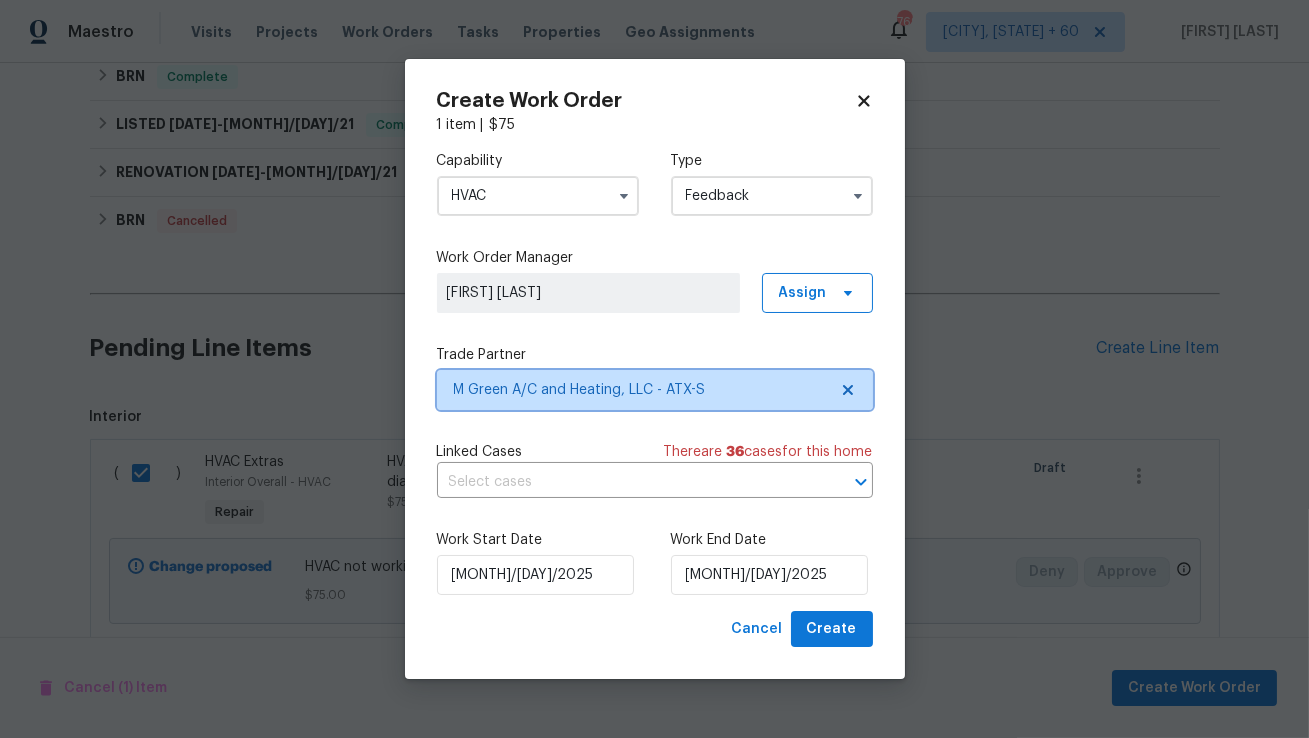 scroll, scrollTop: 0, scrollLeft: 0, axis: both 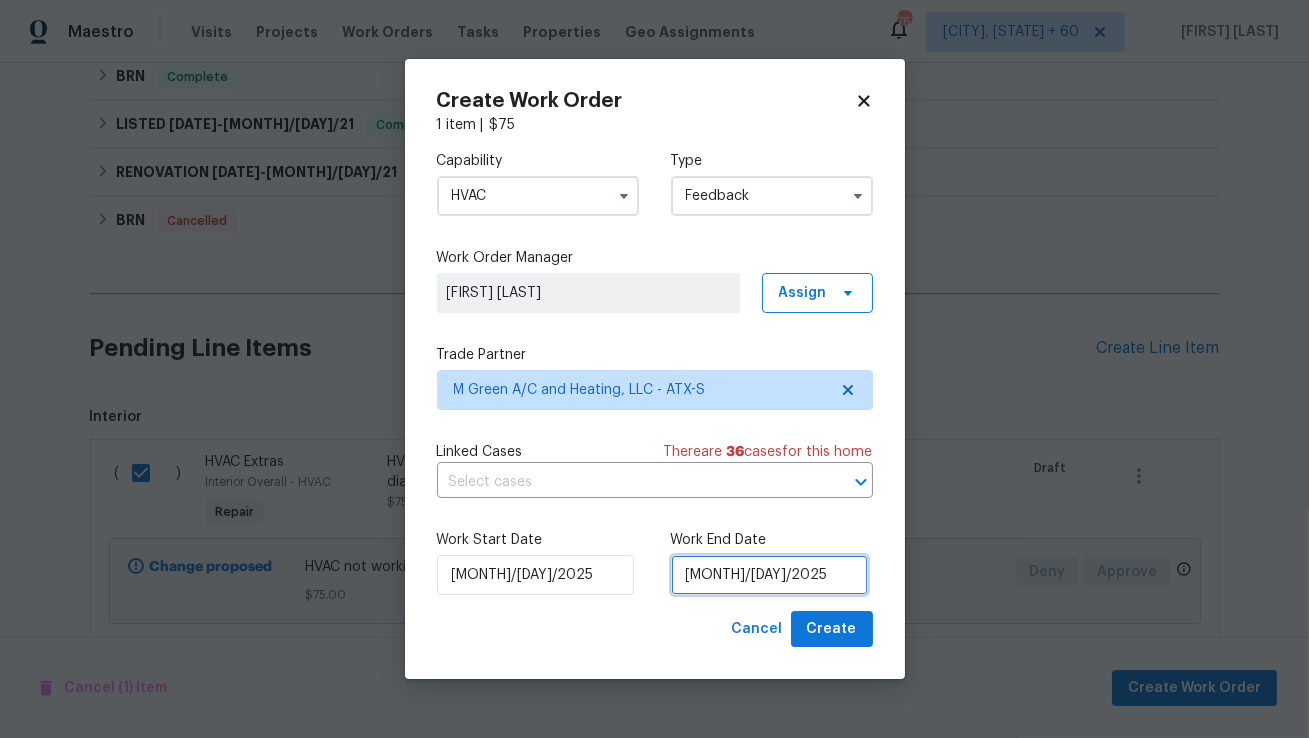 click on "[MONTH]/[DAY]/2025" at bounding box center (769, 575) 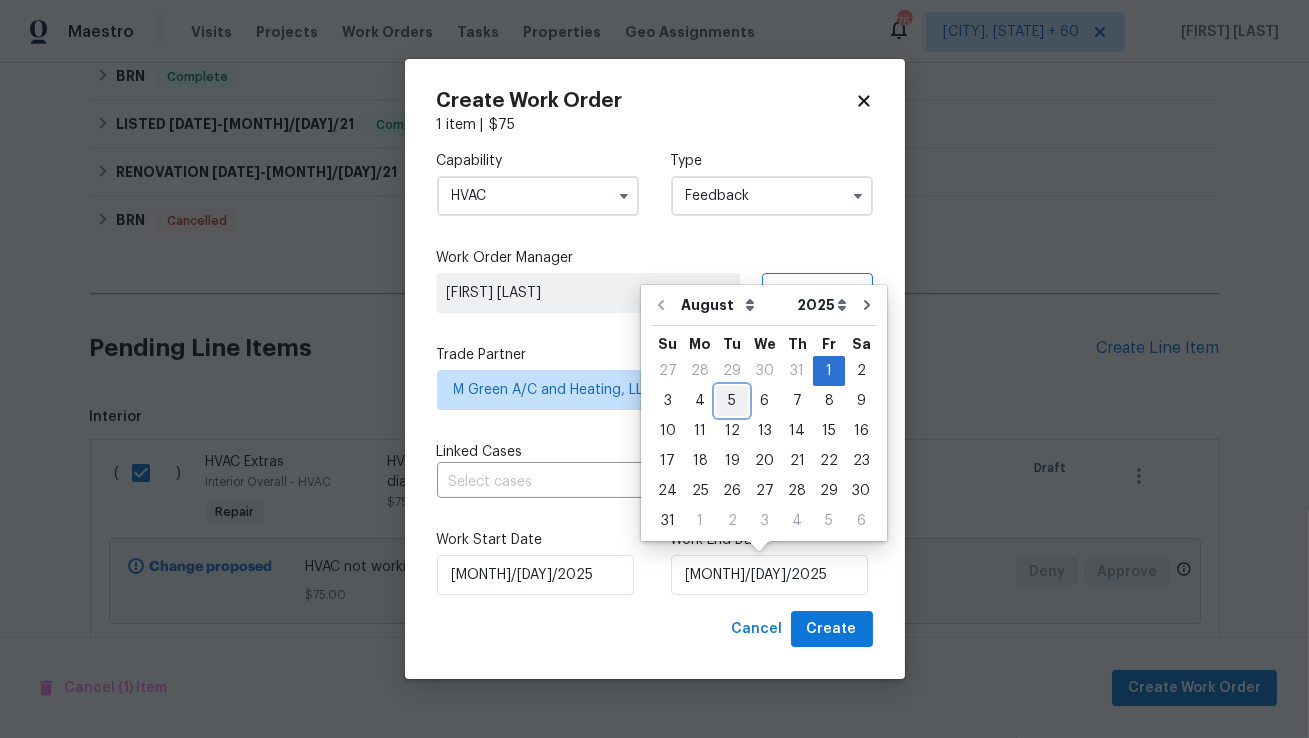 click on "5" at bounding box center [732, 401] 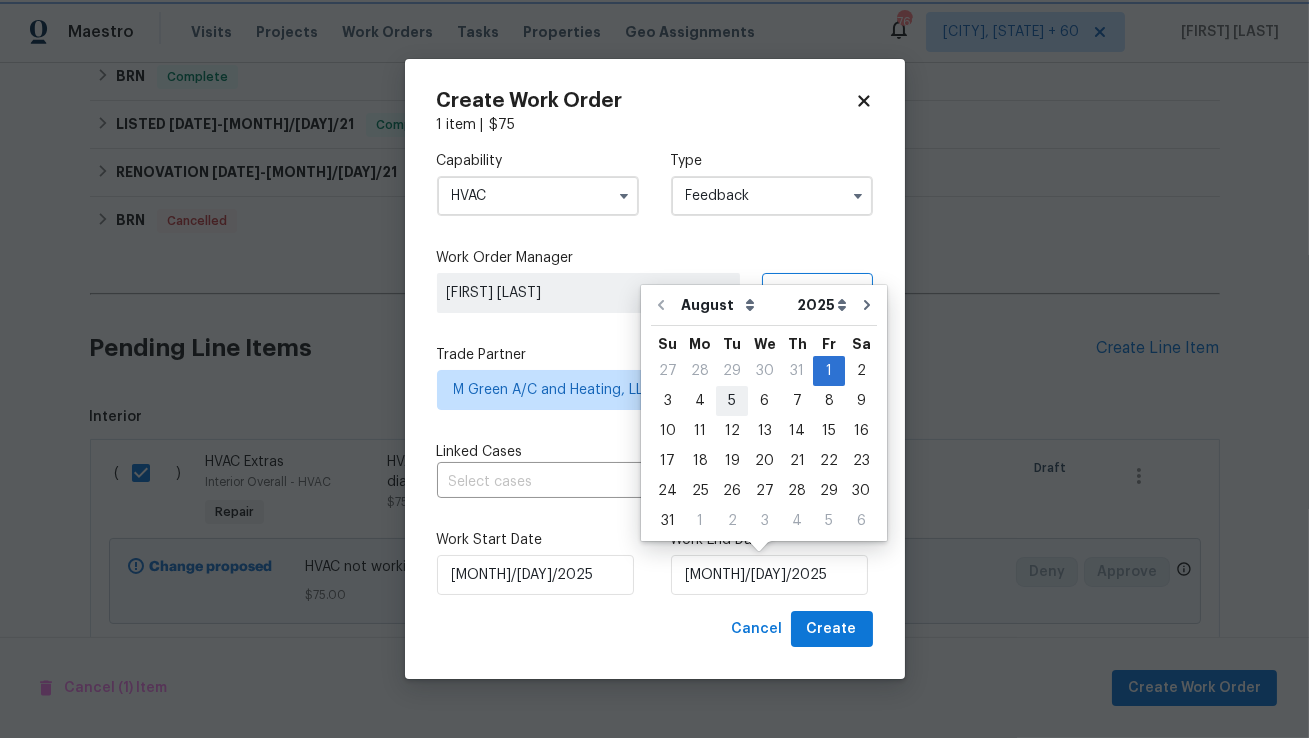 type on "05/08/[DATE]" 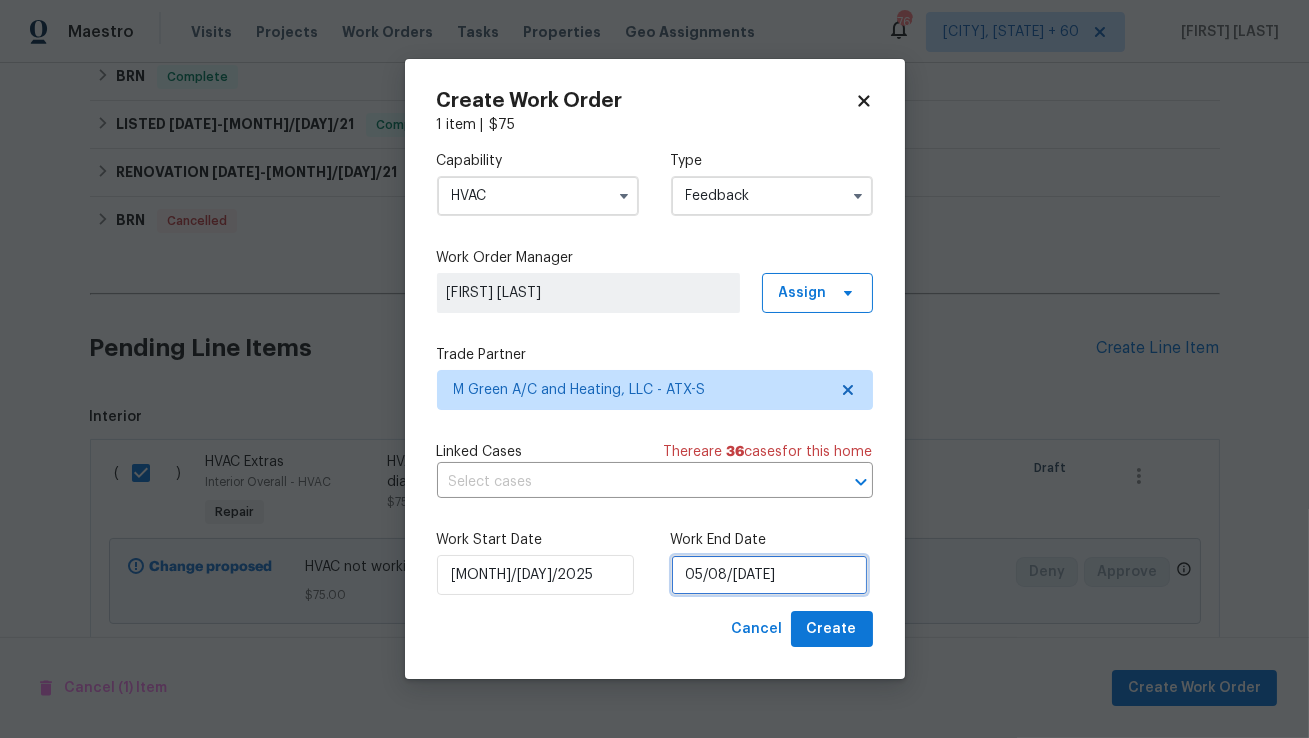 click on "05/08/[DATE]" at bounding box center [769, 575] 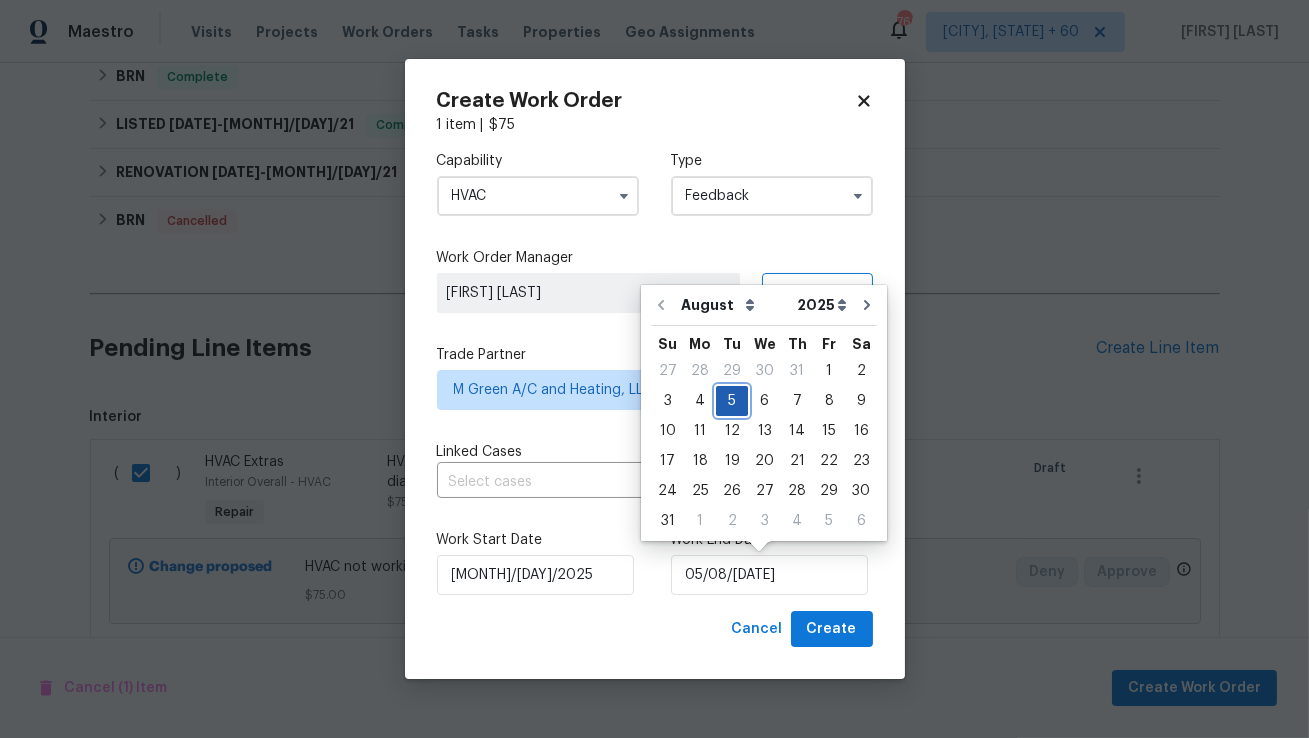 click on "5" at bounding box center [732, 401] 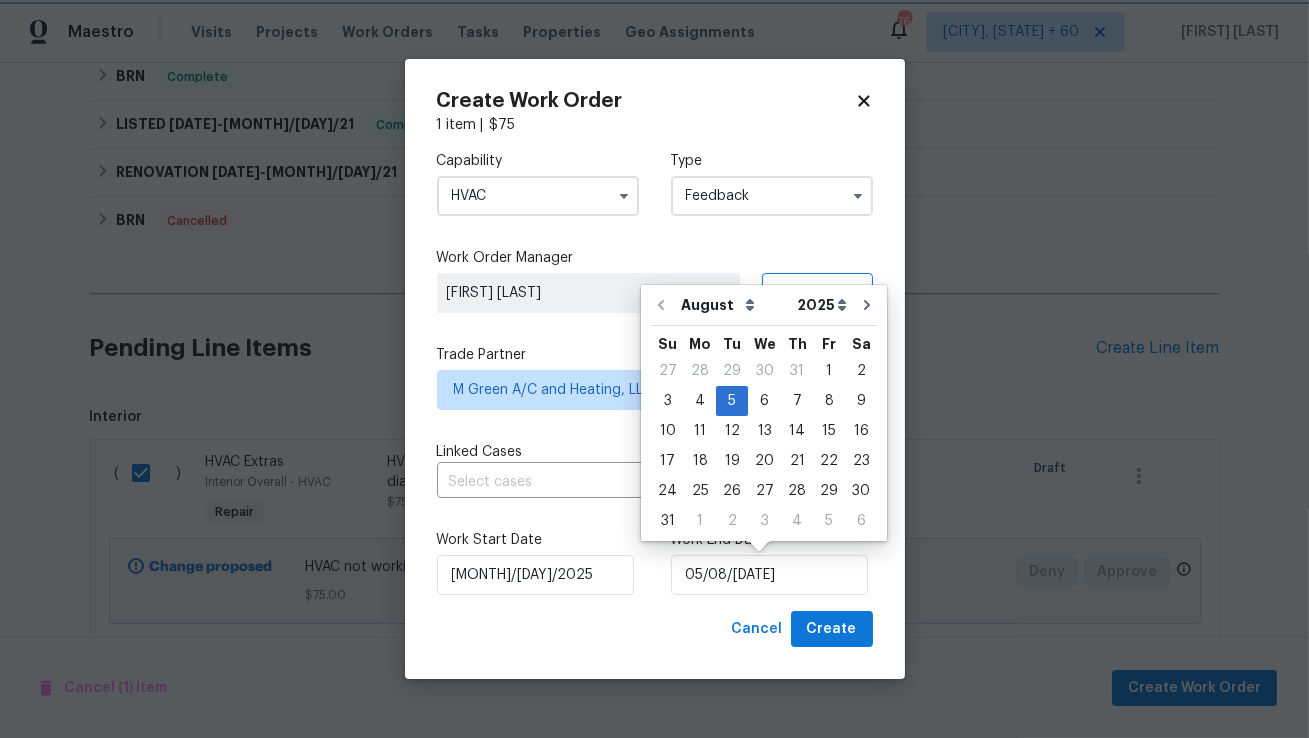 click on "Work Start Date   [MONTH]/[DAY]/2025" at bounding box center (538, 562) 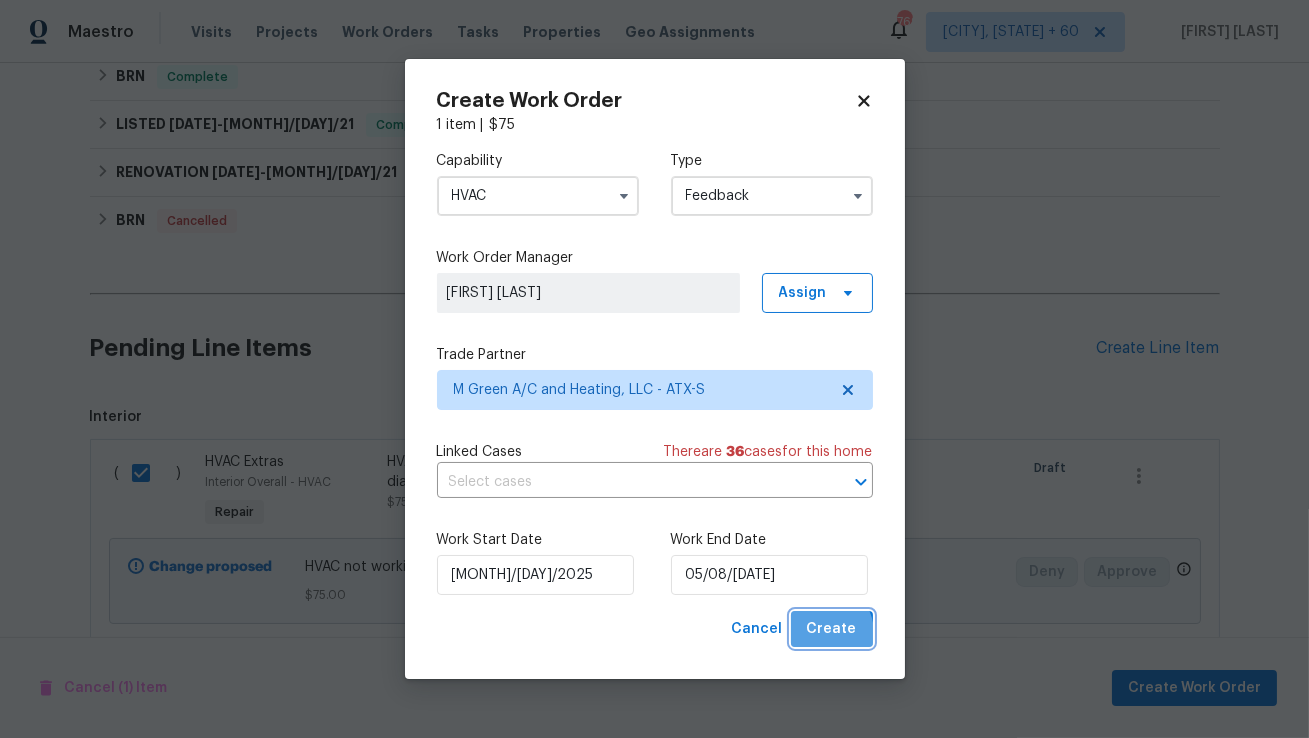 click on "Create" at bounding box center (832, 629) 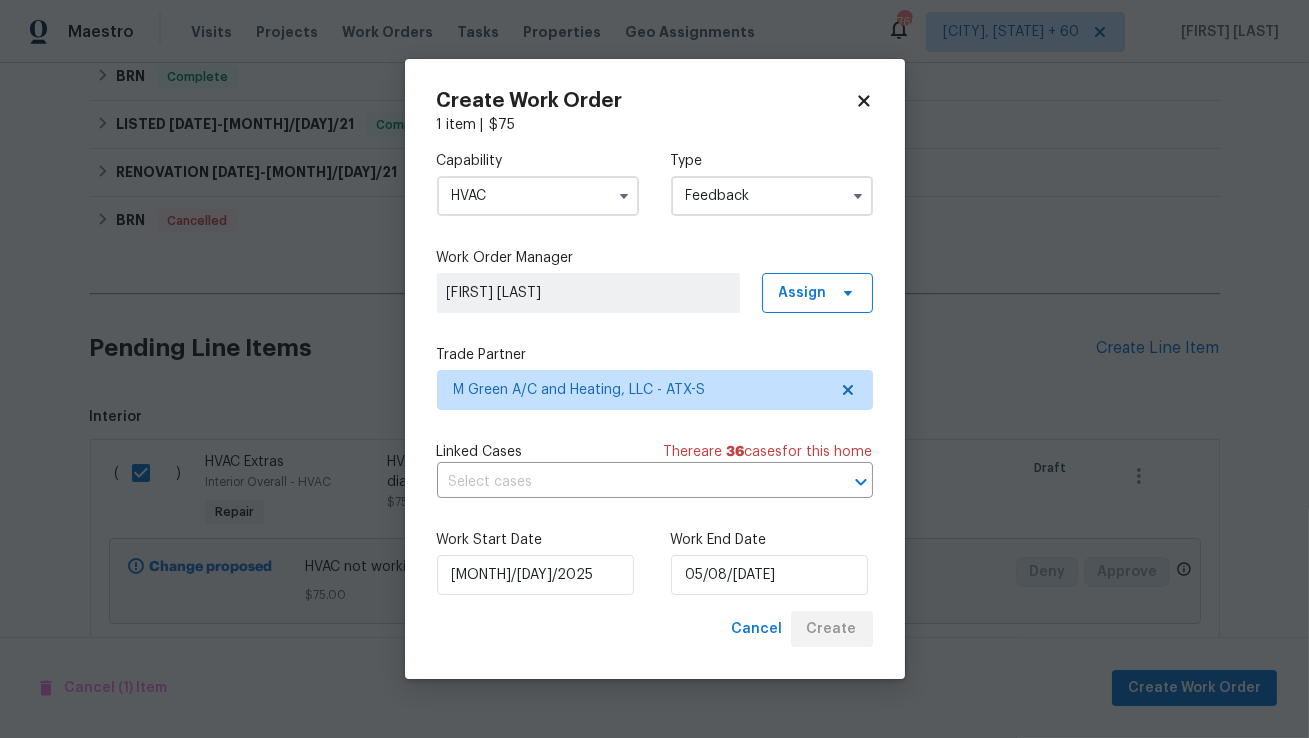 checkbox on "false" 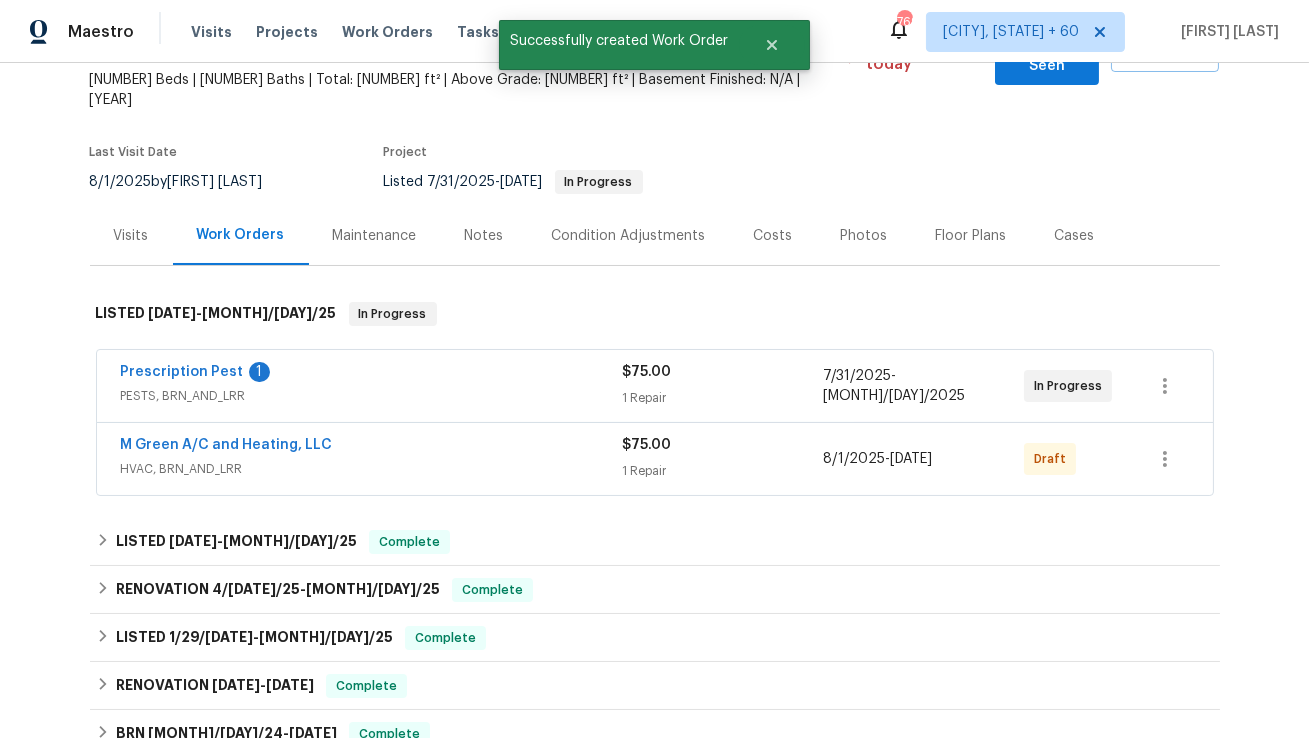 scroll, scrollTop: 0, scrollLeft: 0, axis: both 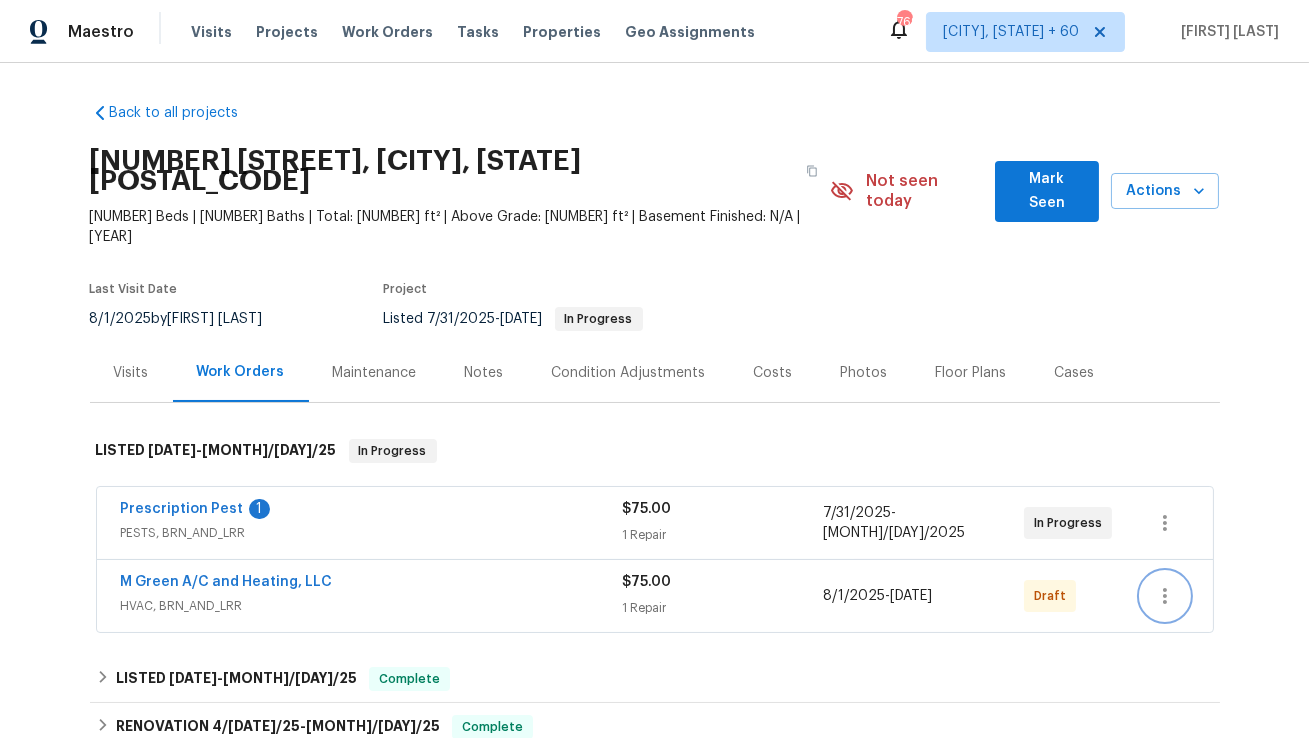 click 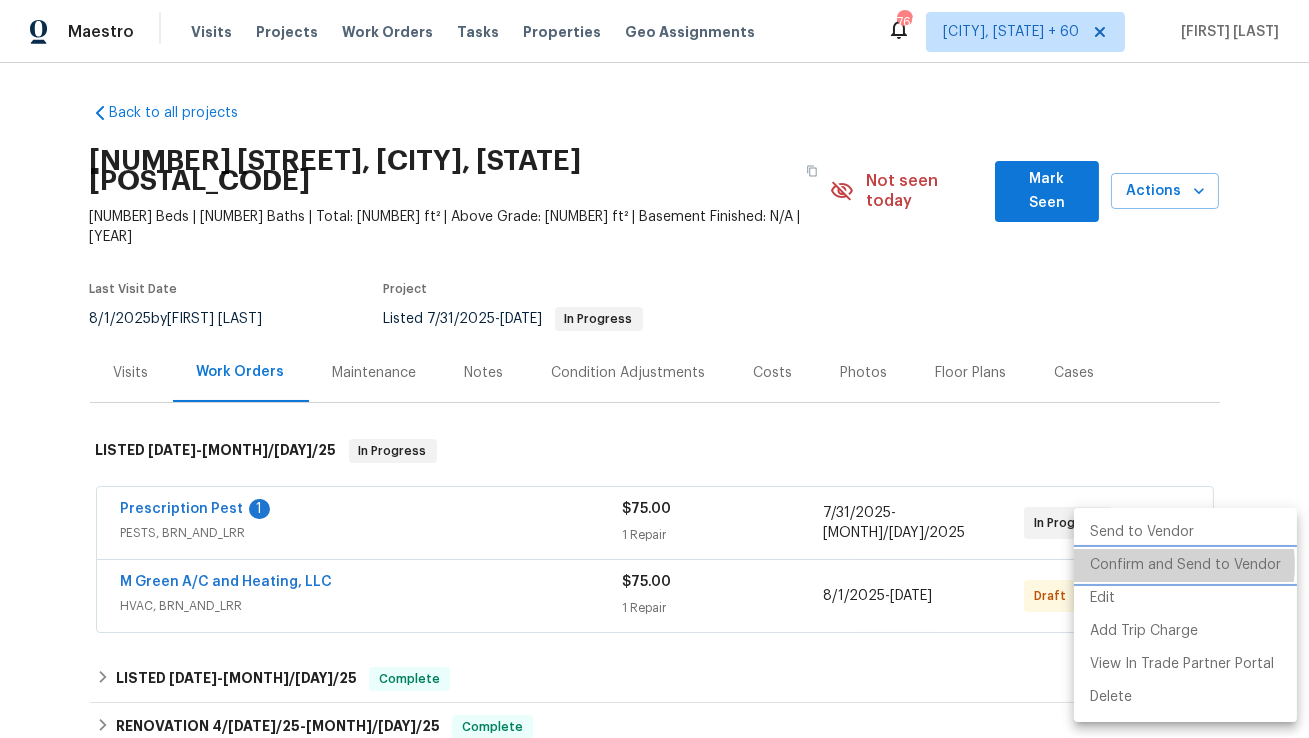 click on "Confirm and Send to Vendor" at bounding box center (1185, 565) 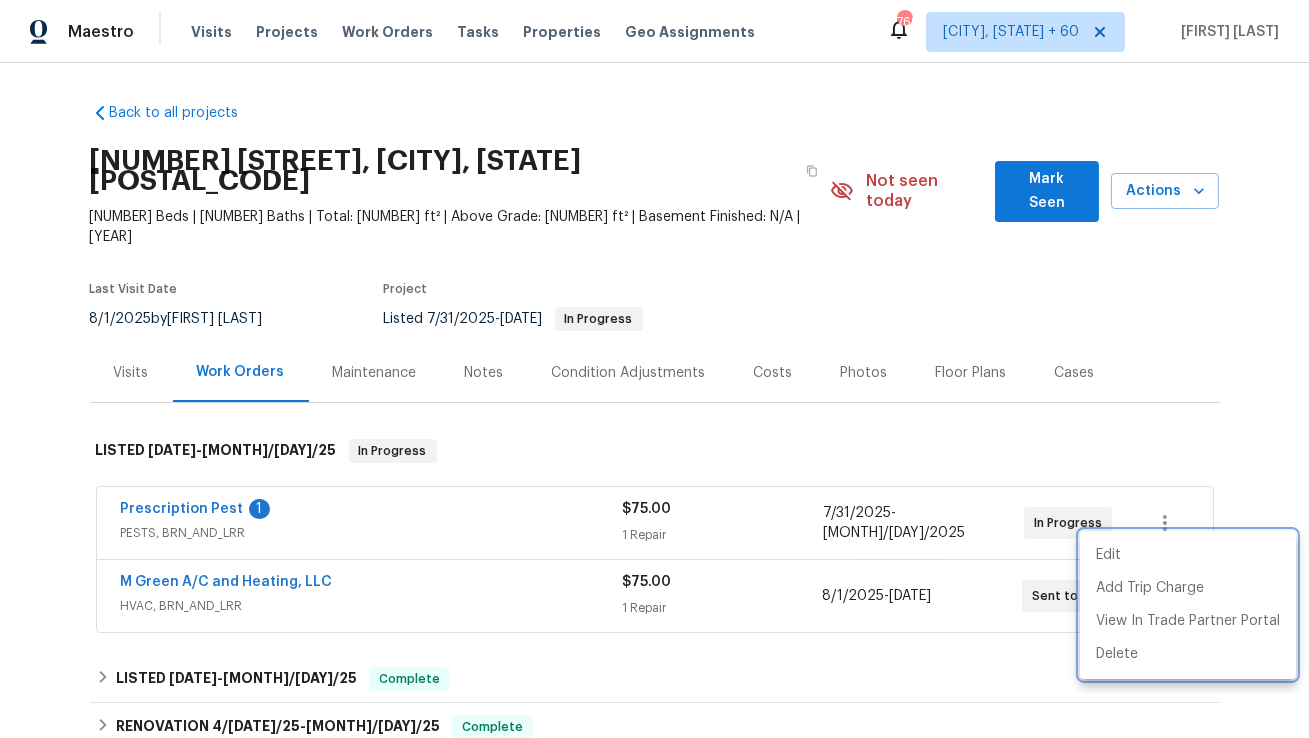 click at bounding box center [654, 369] 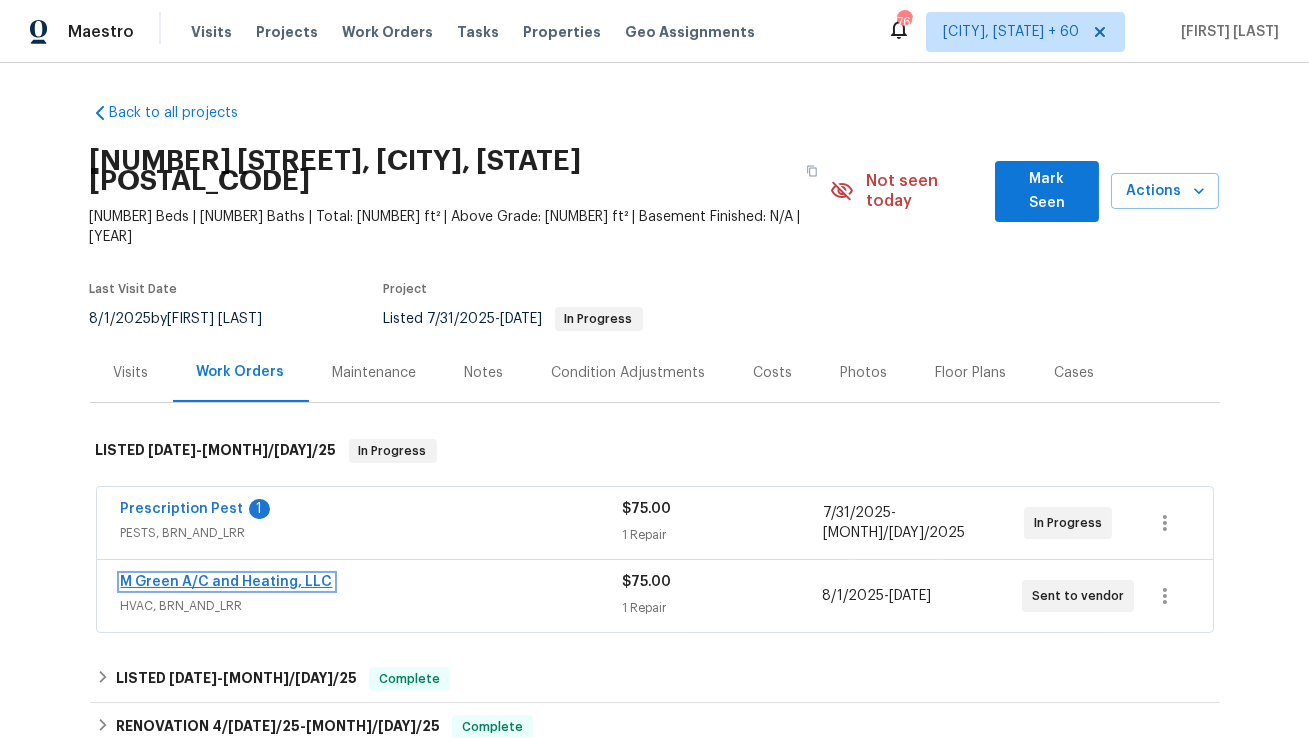 click on "M Green A/C and Heating, LLC" at bounding box center [227, 582] 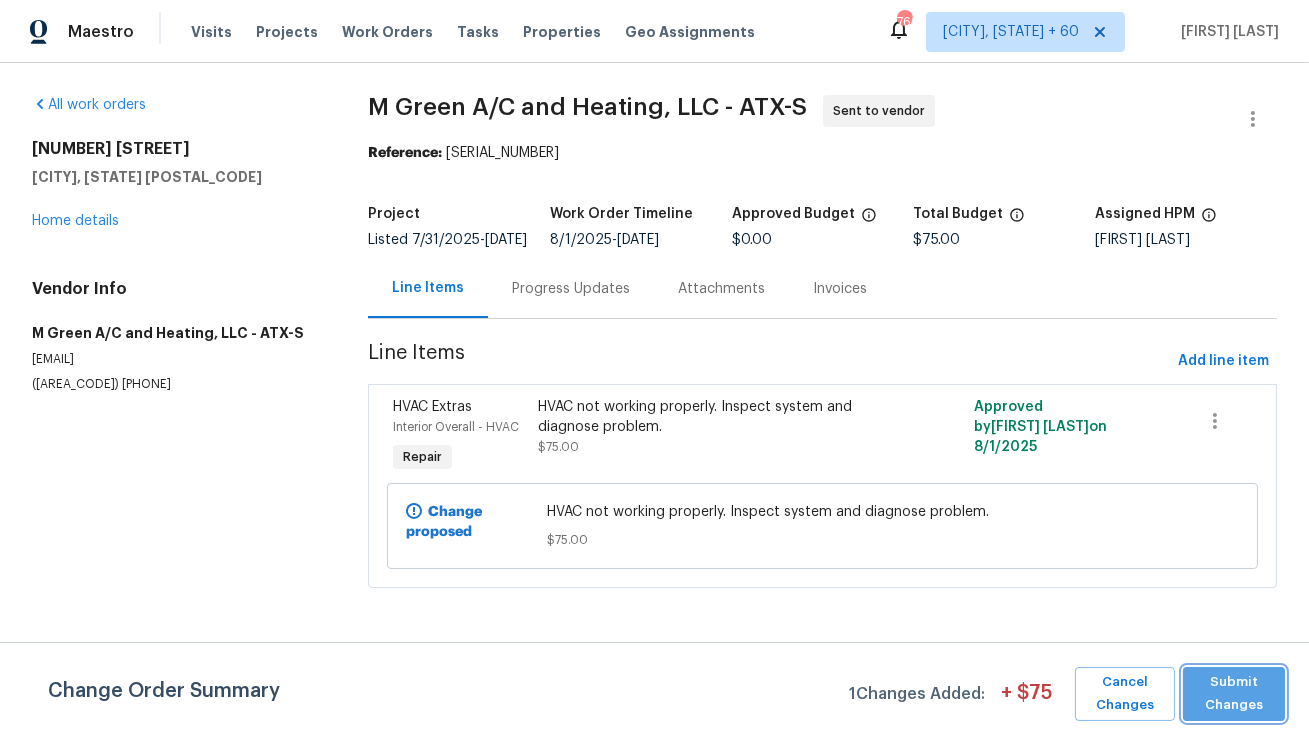 click on "Submit Changes" at bounding box center [1234, 694] 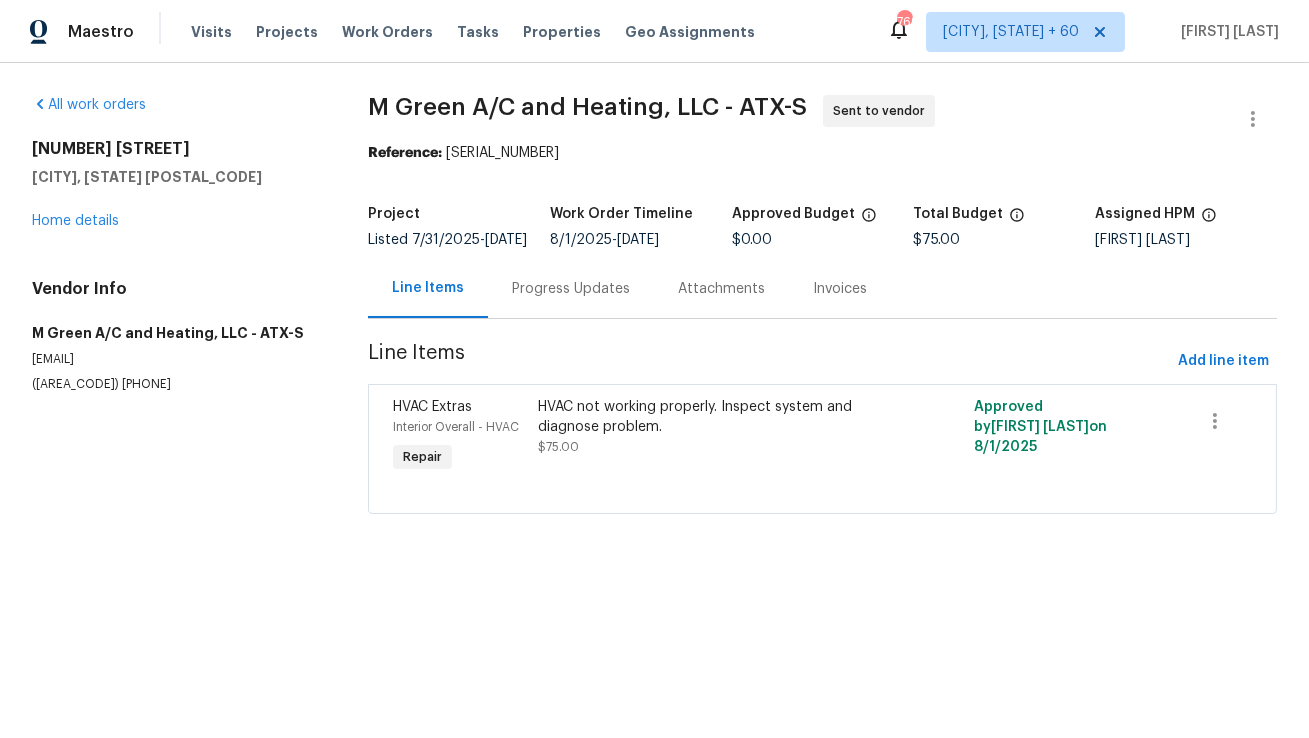 click on "Progress Updates" at bounding box center [571, 289] 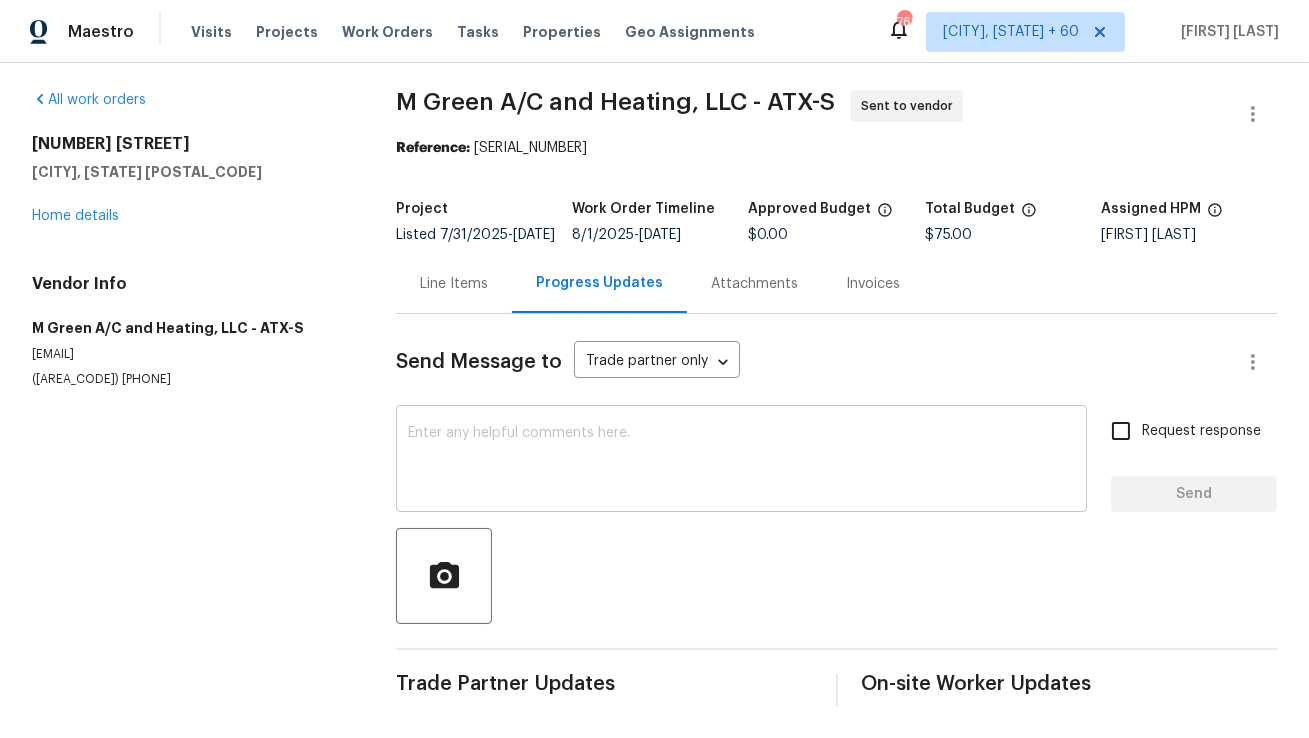 scroll, scrollTop: 12, scrollLeft: 0, axis: vertical 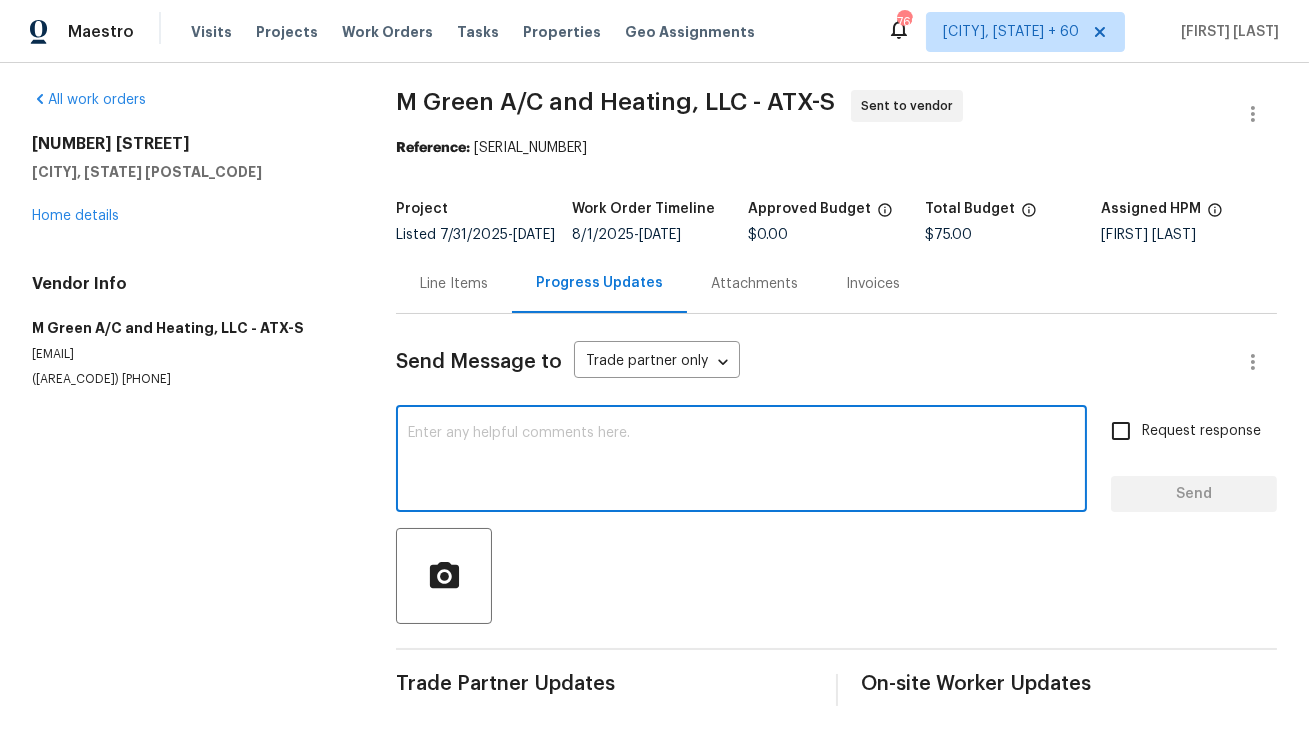 paste on "Hi, this is Anthony with Opendoor. I’m confirming you received the WO for the property at ([ADDRESS]). Please review and accept the WO within 24 hours and provide a schedule date. Please disregard the contact information for the HPM included in the WO. Our Centralised LWO Team is responsible for Listed WOs. The team can be reached through the portal or by phone at ([PHONE])." 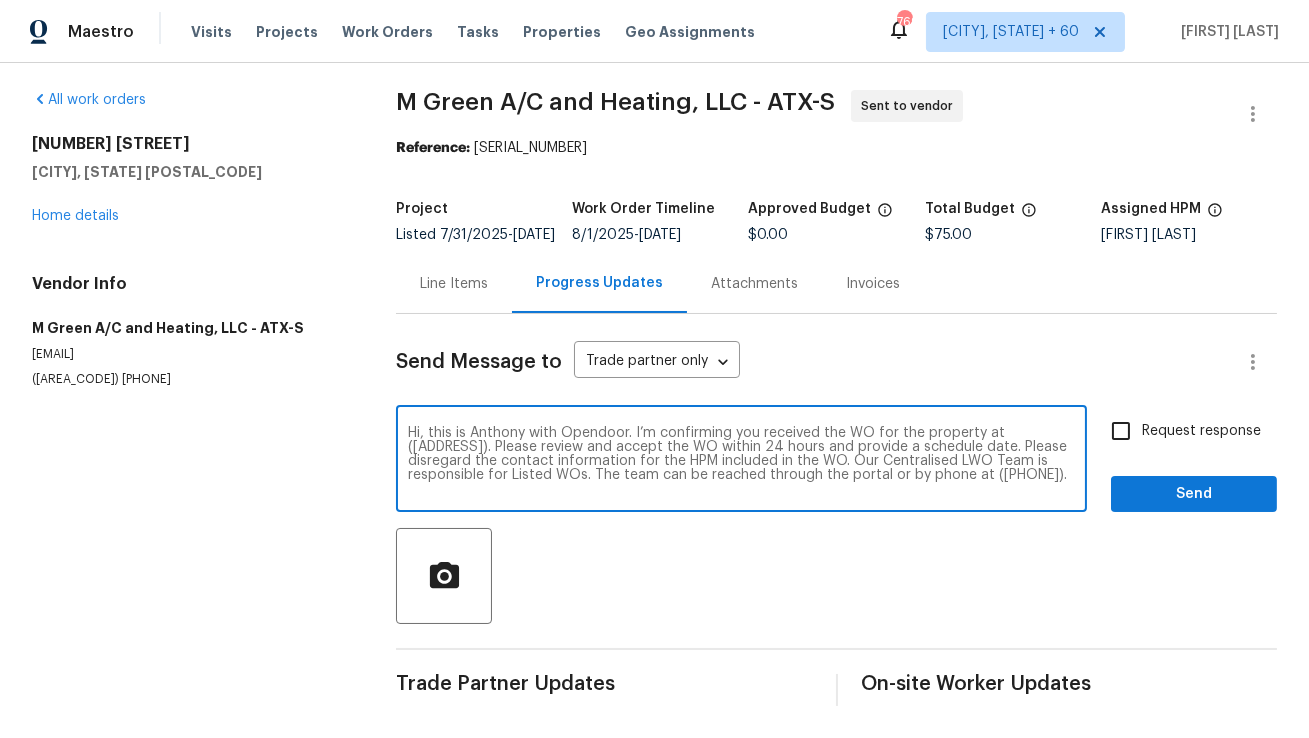 click on "Hi, this is Anthony with Opendoor. I’m confirming you received the WO for the property at ([ADDRESS]). Please review and accept the WO within 24 hours and provide a schedule date. Please disregard the contact information for the HPM included in the WO. Our Centralised LWO Team is responsible for Listed WOs. The team can be reached through the portal or by phone at ([PHONE])." at bounding box center (741, 461) 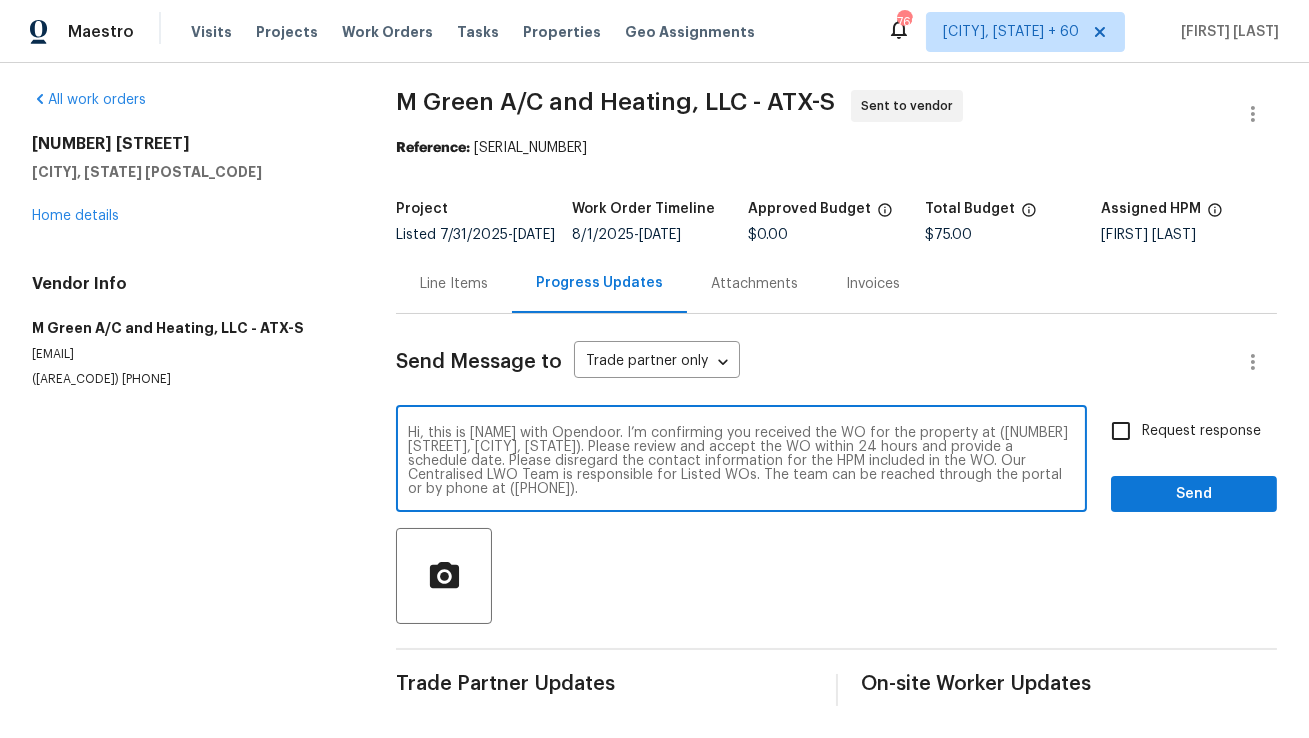 type on "Hi, this is [NAME] with Opendoor. I’m confirming you received the WO for the property at ([NUMBER] [STREET], [CITY], [STATE]). Please review and accept the WO within 24 hours and provide a schedule date. Please disregard the contact information for the HPM included in the WO. Our Centralised LWO Team is responsible for Listed WOs. The team can be reached through the portal or by phone at ([PHONE])." 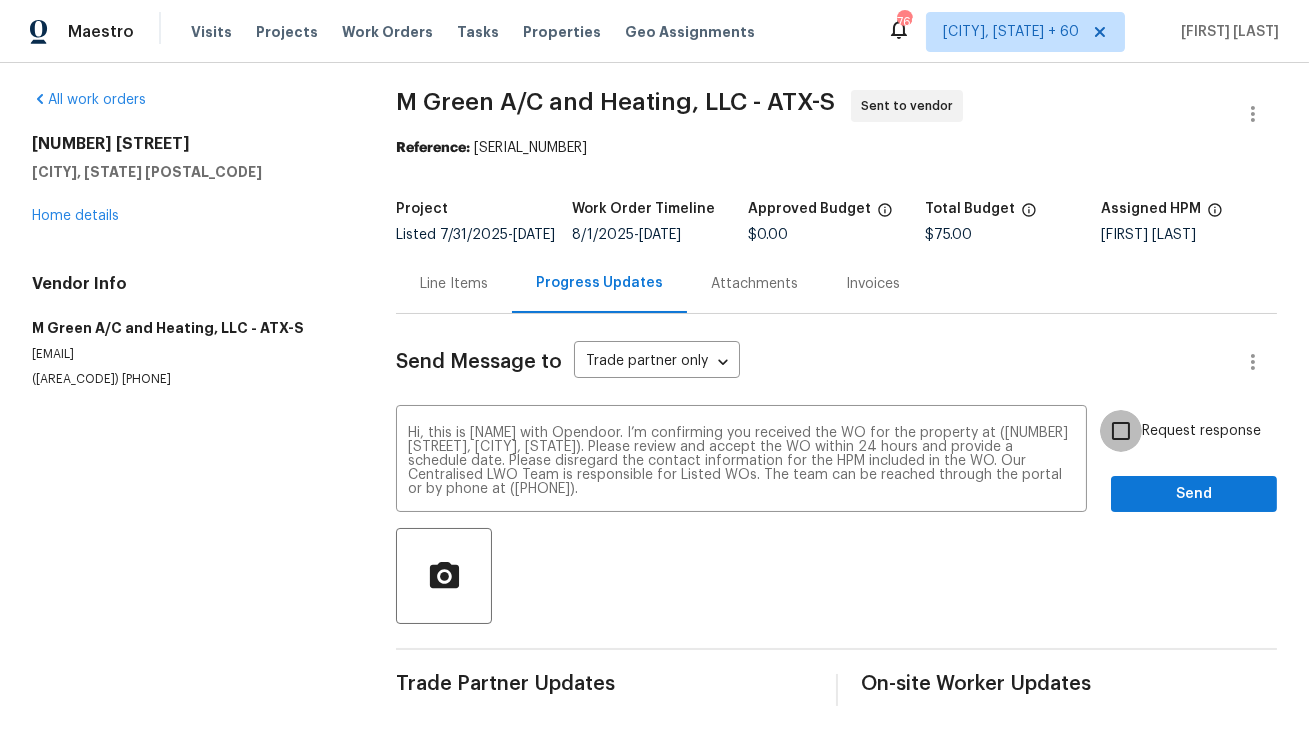 click on "Request response" at bounding box center [1121, 431] 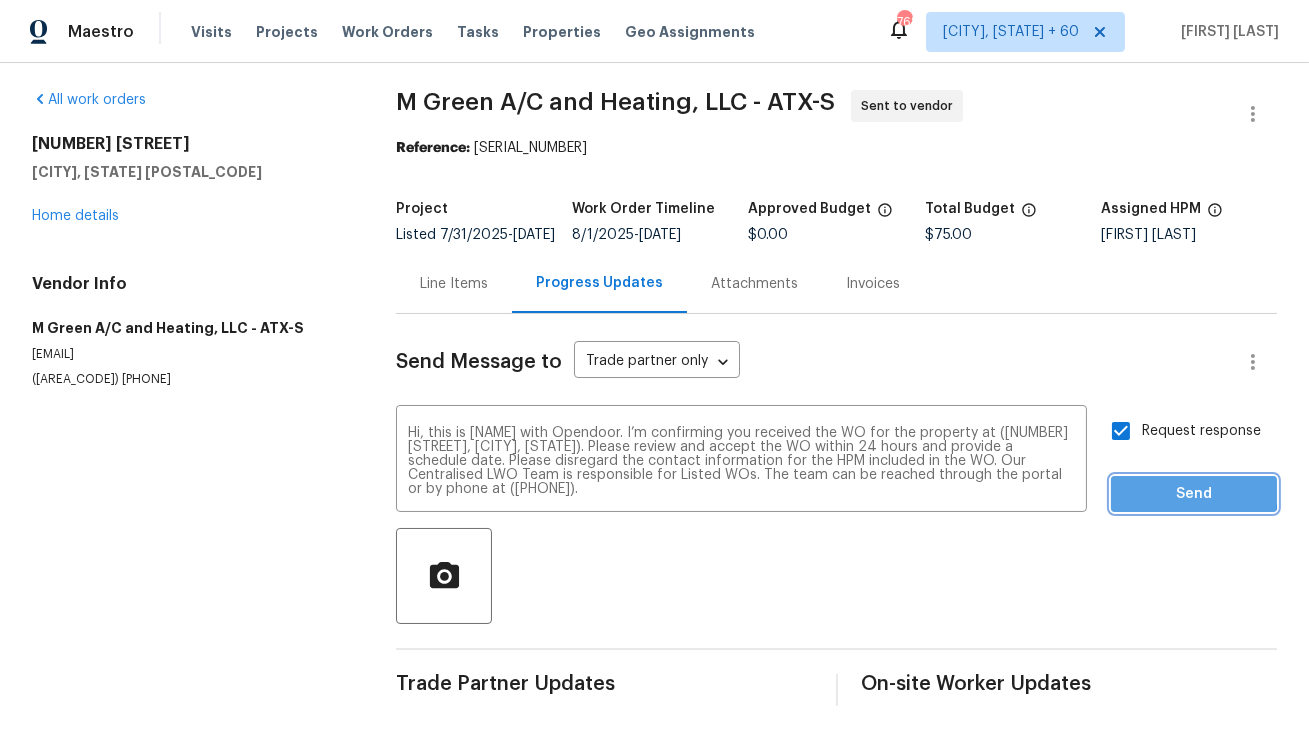click on "Send" at bounding box center (1194, 494) 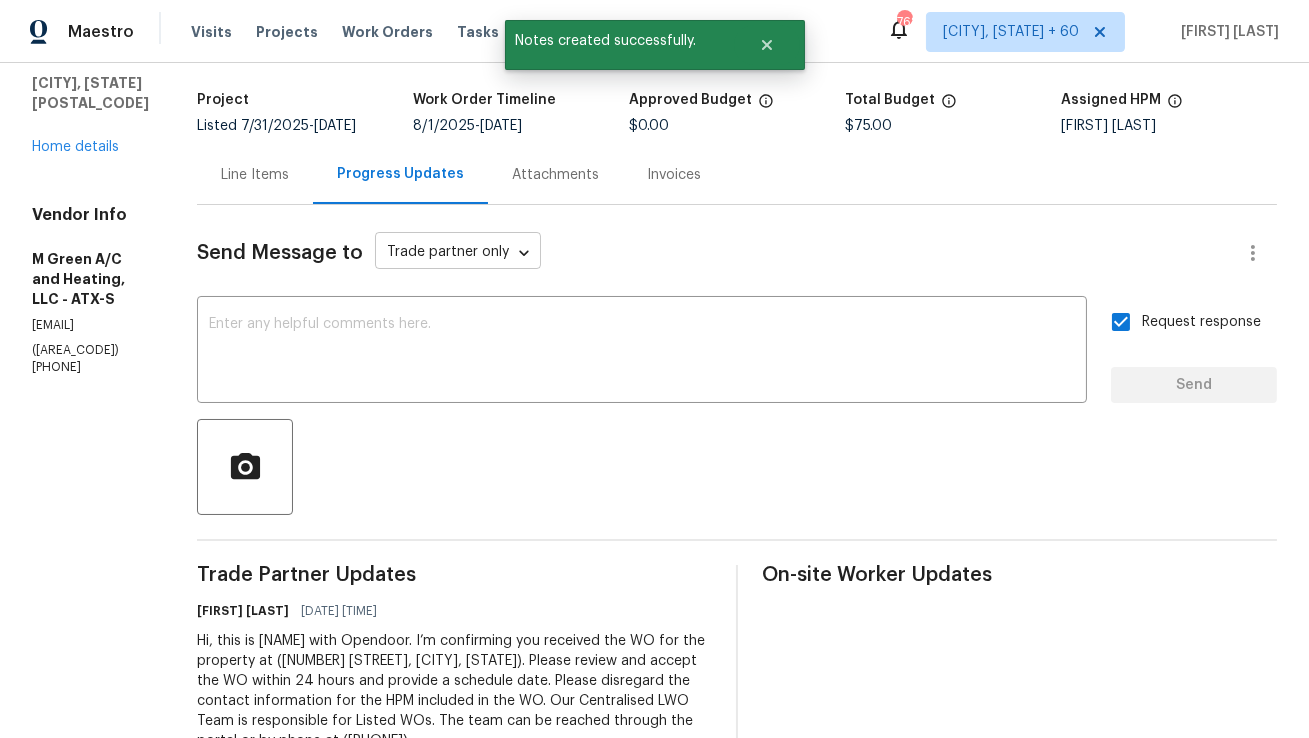 scroll, scrollTop: 98, scrollLeft: 0, axis: vertical 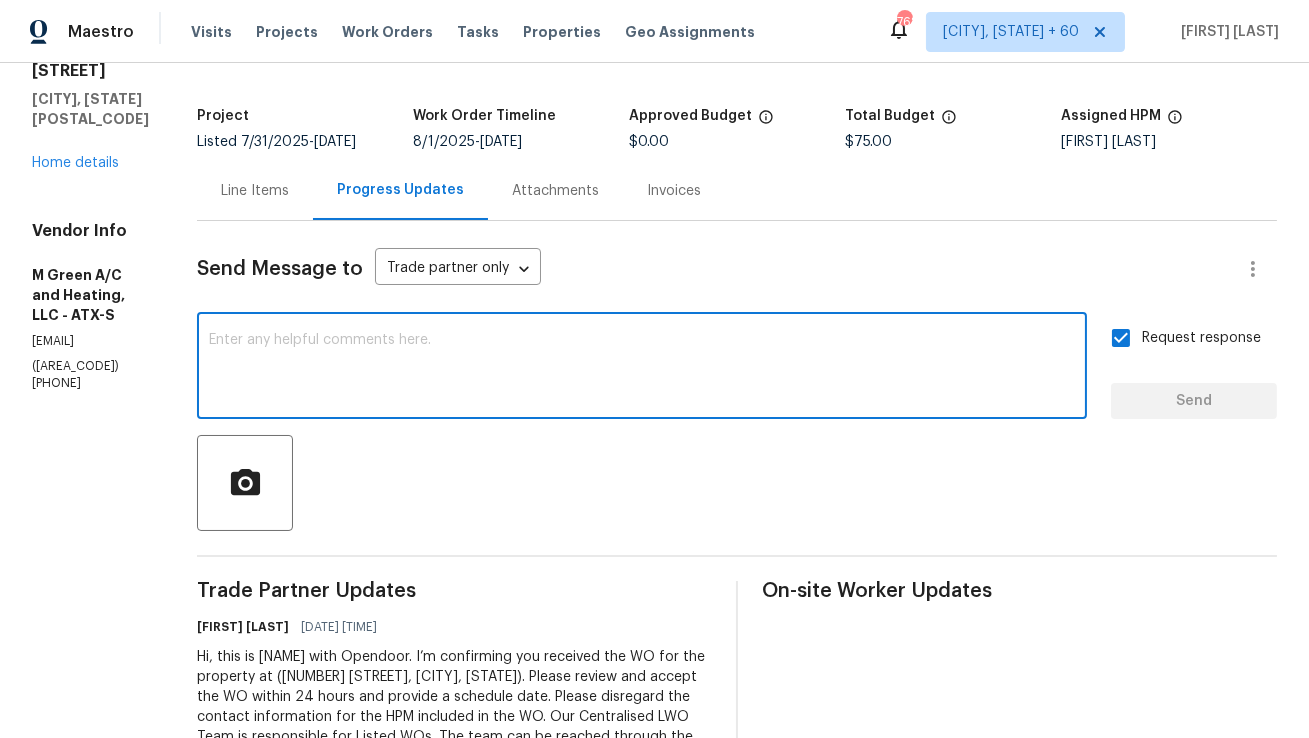click at bounding box center (642, 368) 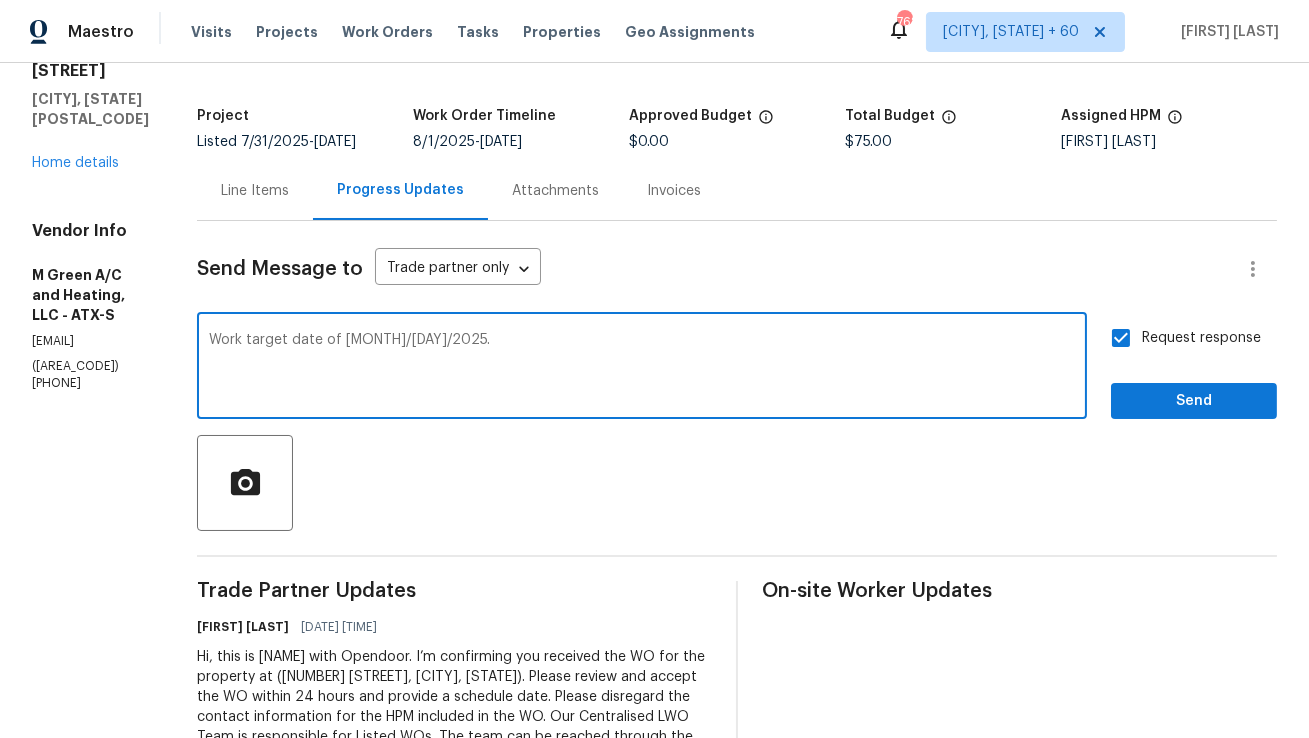 type on "Work target date of [MONTH]/[DAY]/2025." 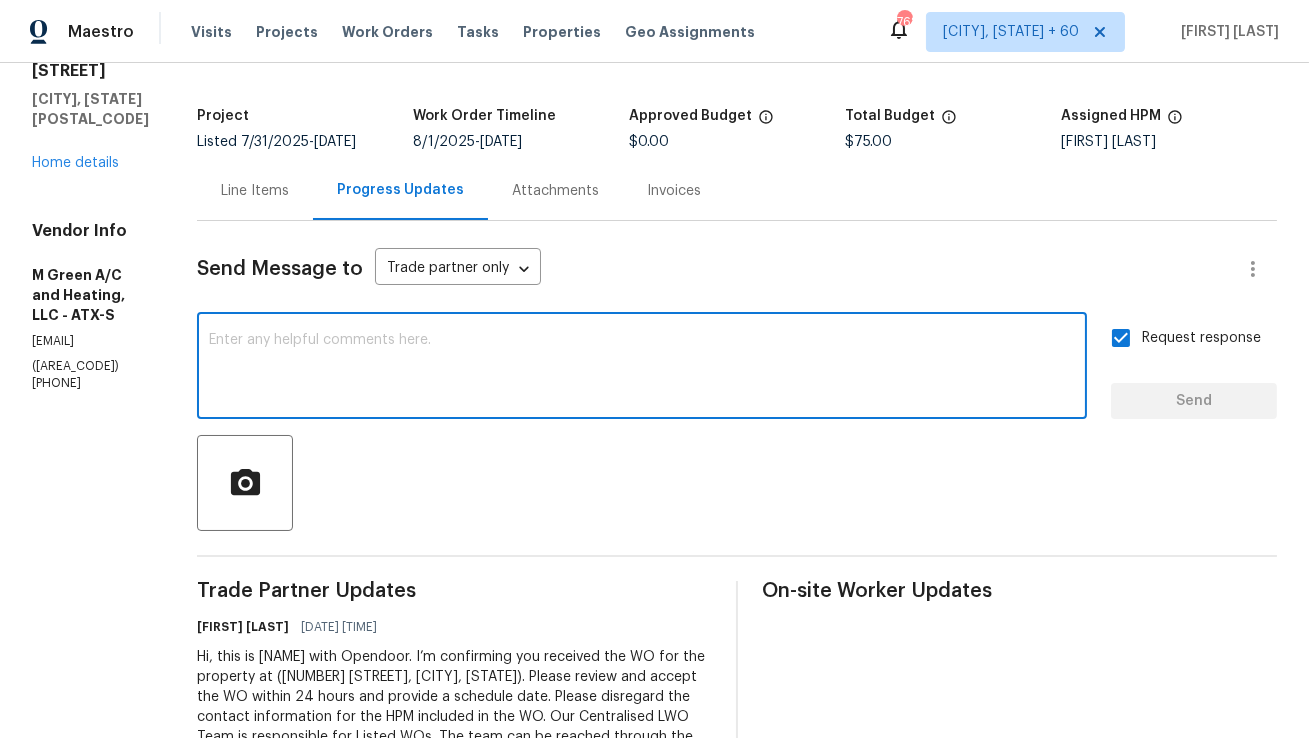 type 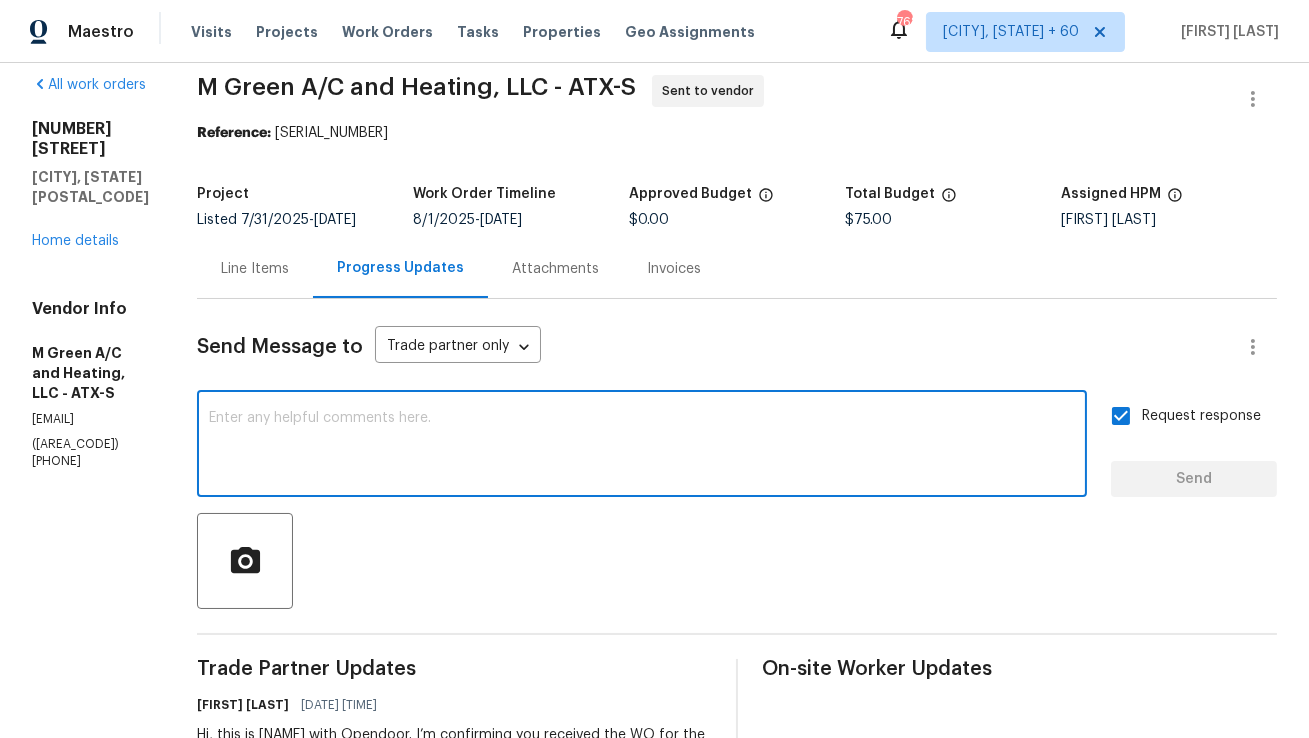 scroll, scrollTop: 0, scrollLeft: 0, axis: both 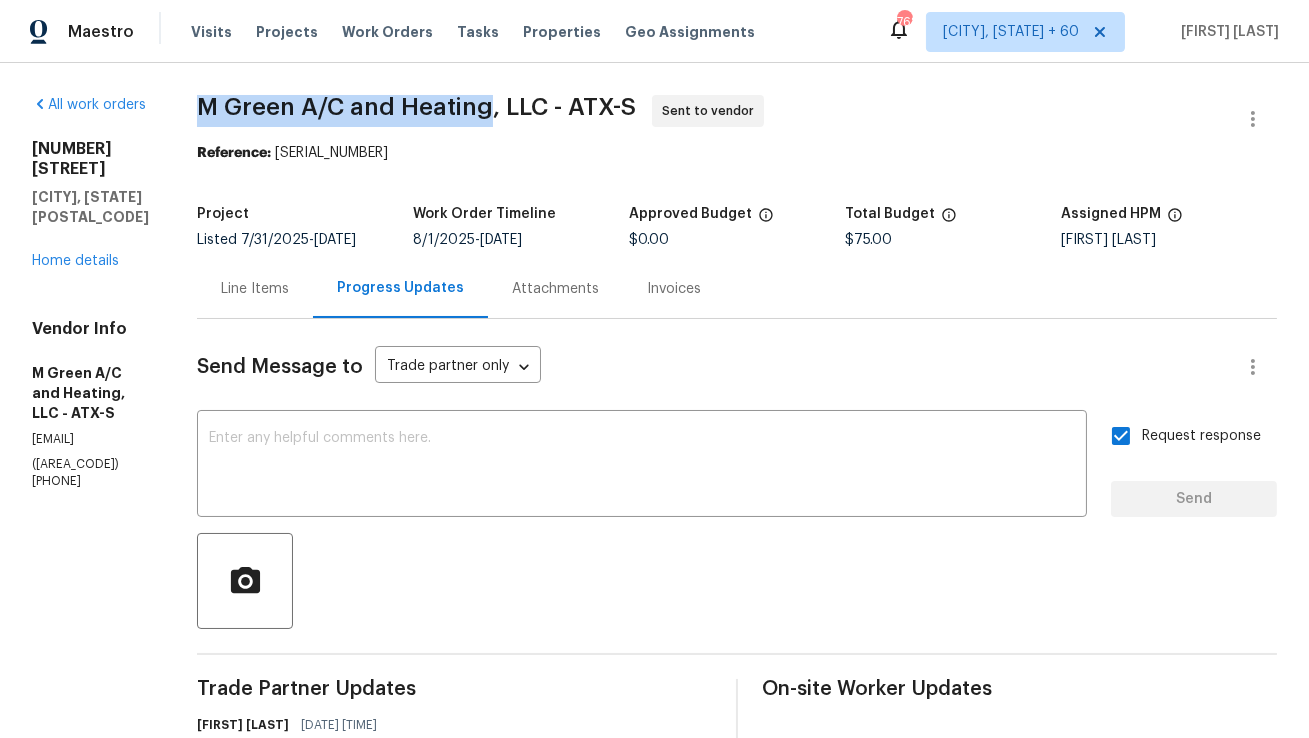 copy on "M Green A/C and Heating" 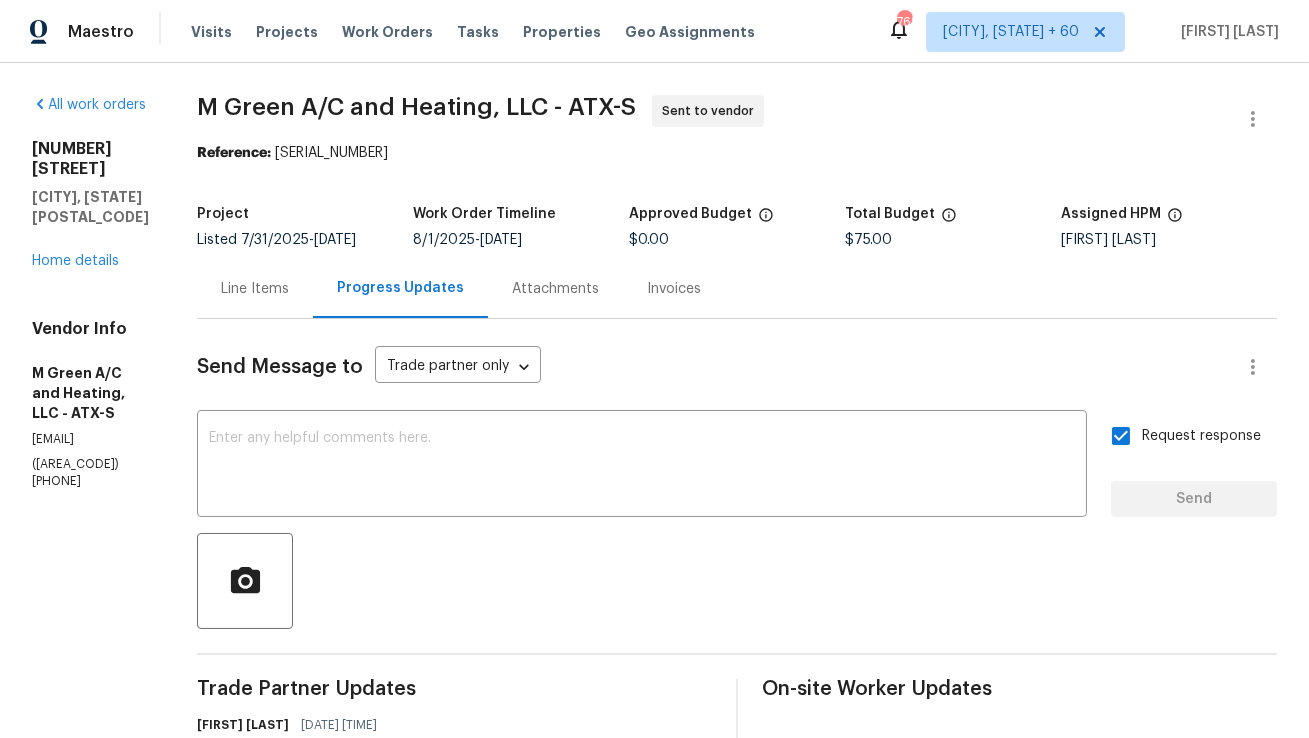 click on "Reference:   7A467MWWZX014-c81f8dbbe" at bounding box center (737, 153) 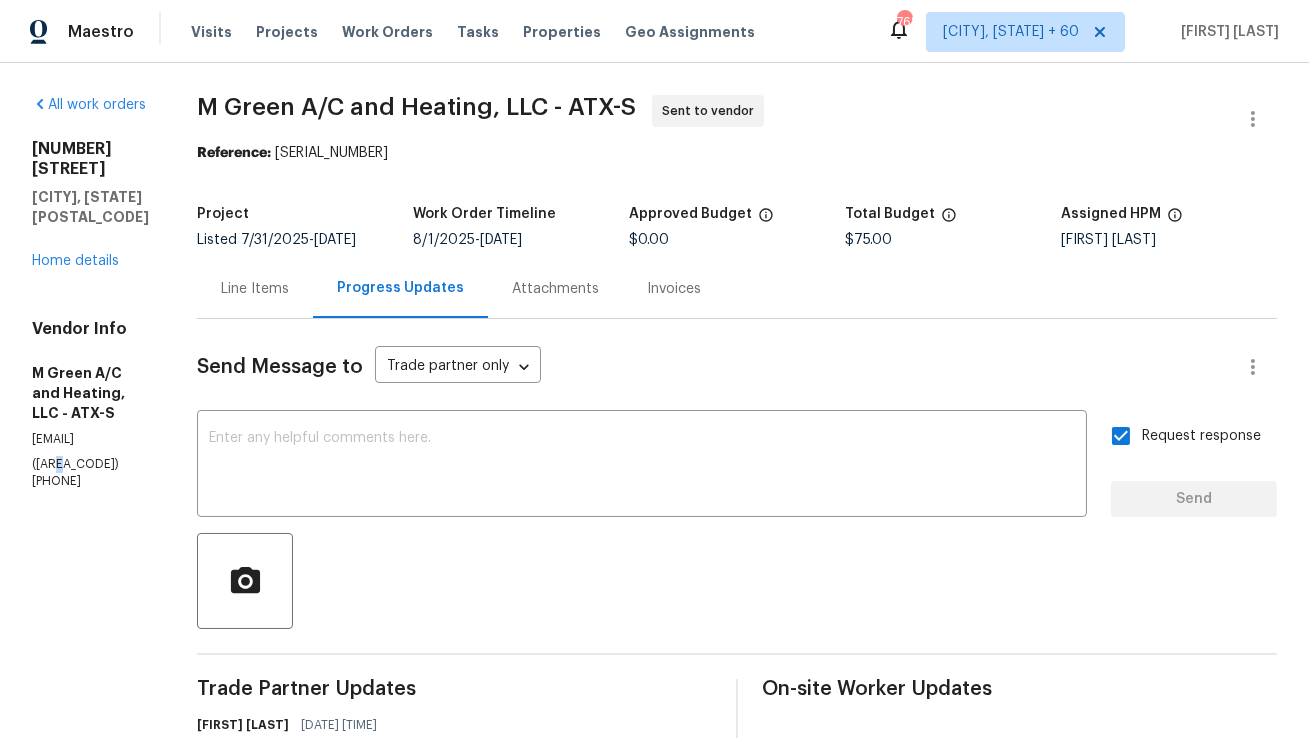 click on "([AREA_CODE]) [PHONE]" at bounding box center (90, 473) 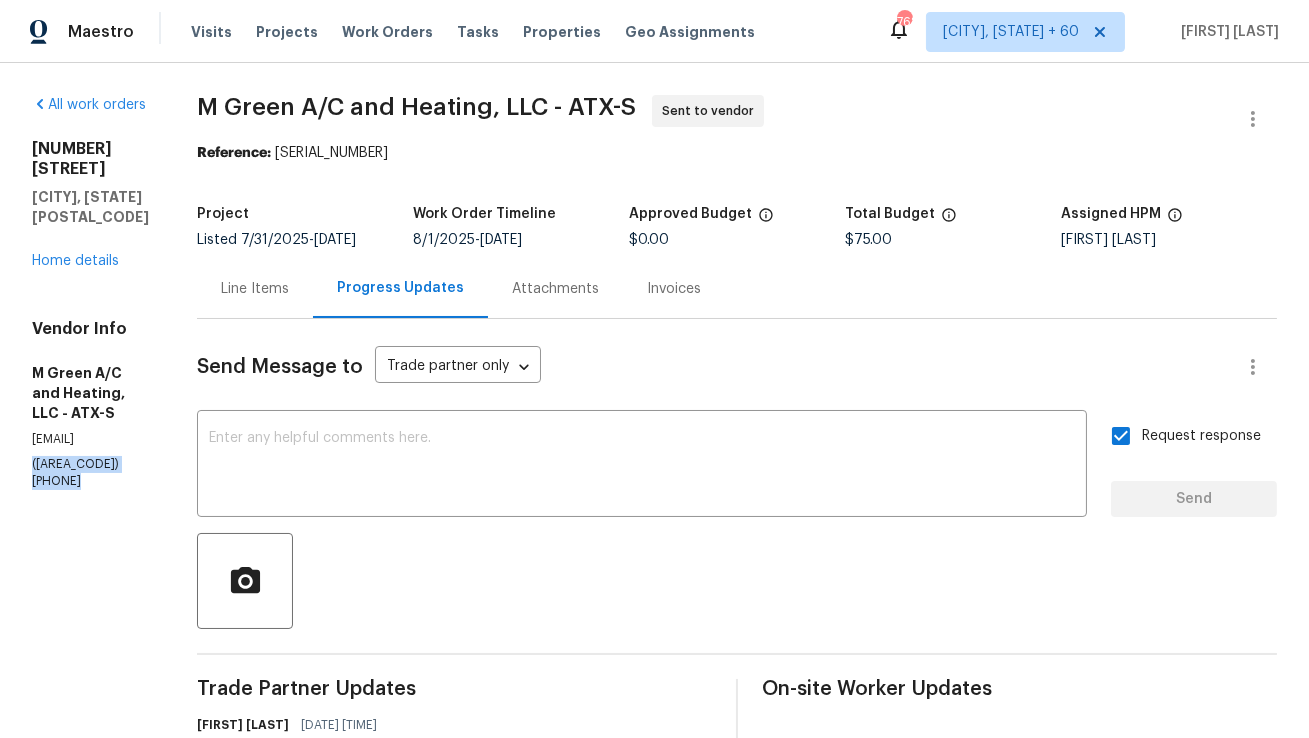 click on "([AREA_CODE]) [PHONE]" at bounding box center [90, 473] 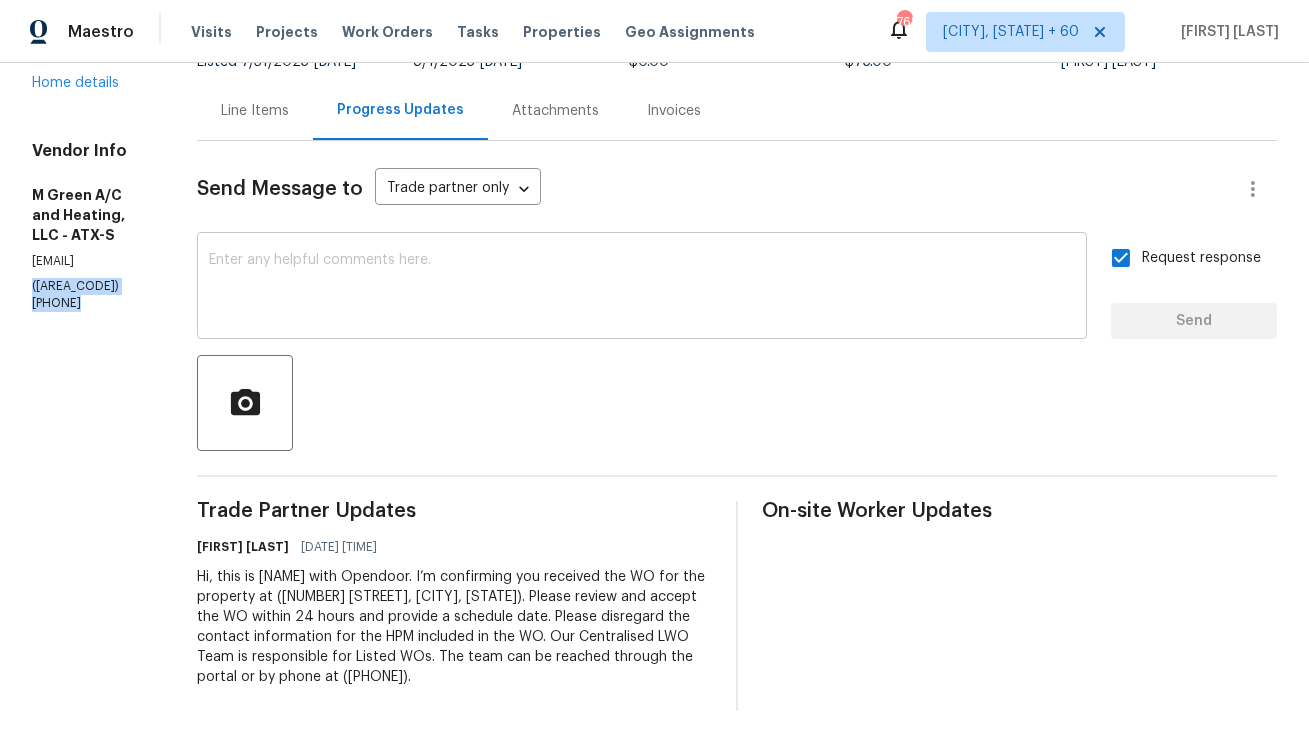 scroll, scrollTop: 183, scrollLeft: 0, axis: vertical 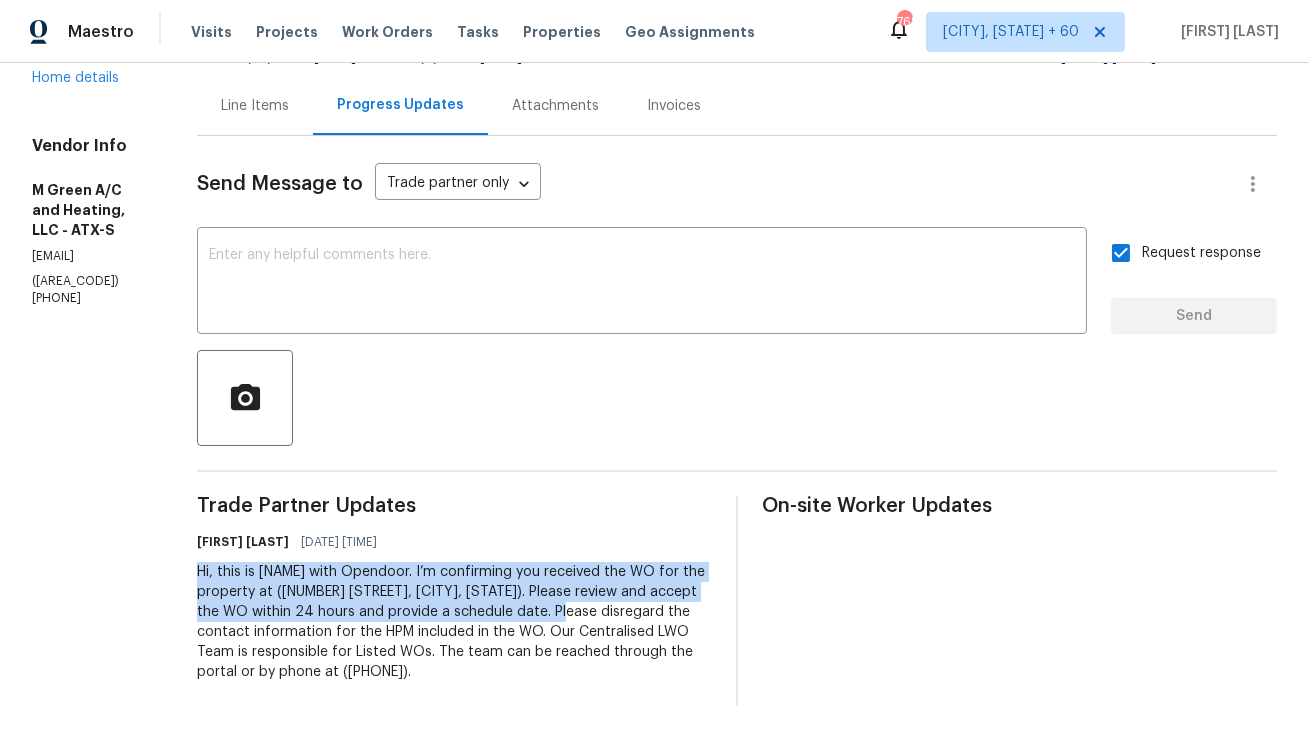 copy on "Hi, this is [NAME] with [COMPANY]. I’m confirming you received the WO for the property at ([PHONE], [CITY], [STATE]). Please review and accept the WO within 24 hours and provide a schedule date." 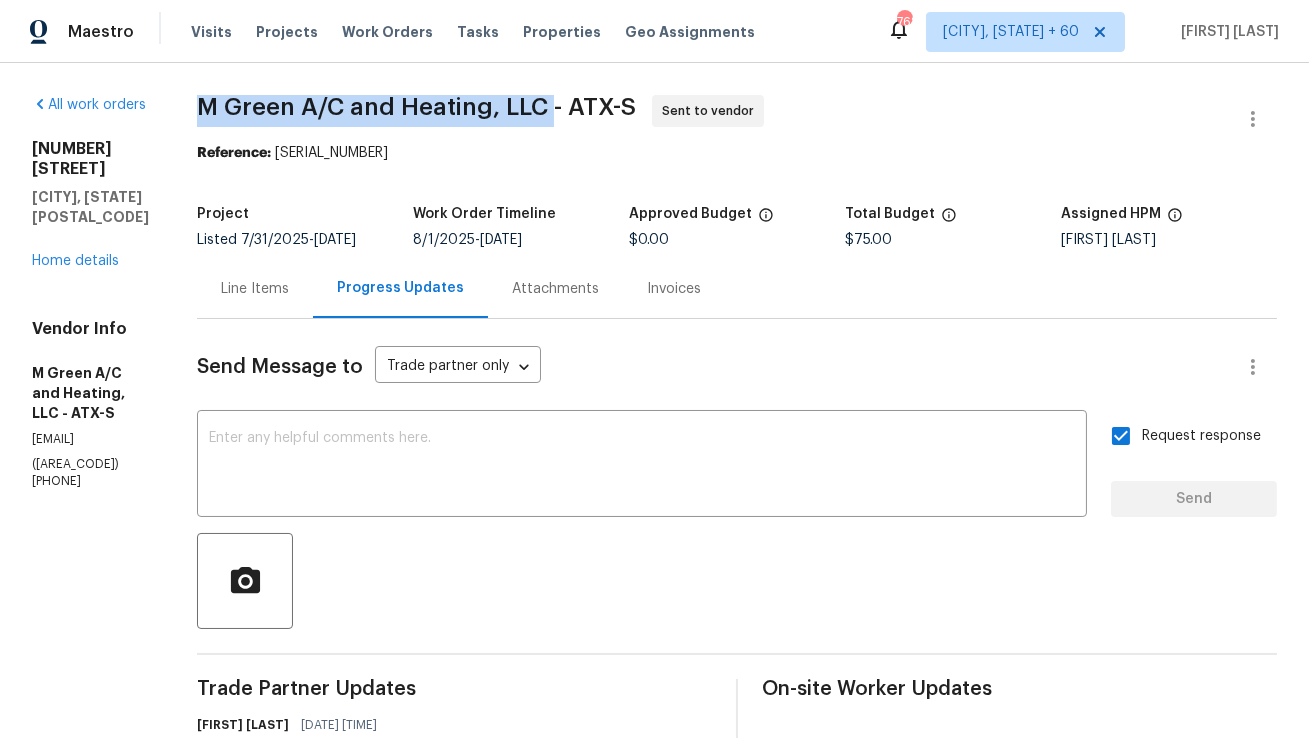 copy on "M Green A/C and Heating, LLC" 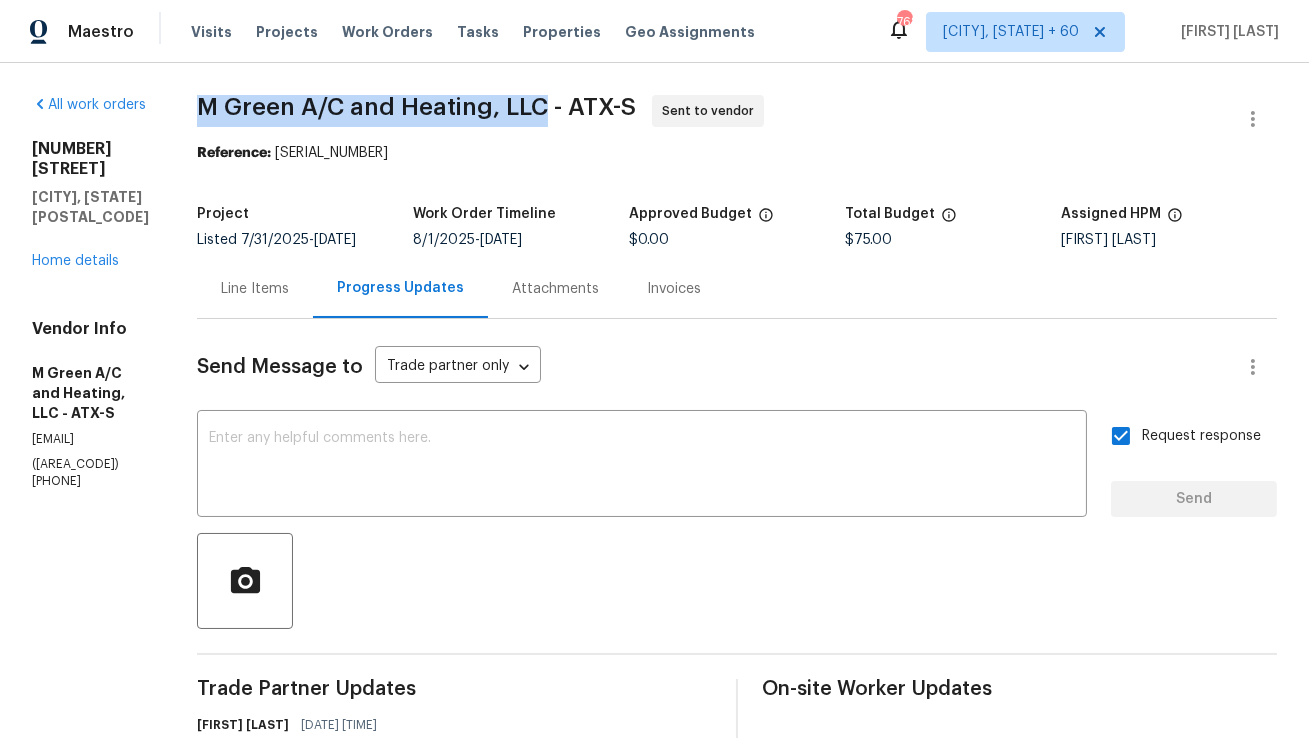 copy on "M Green A/C and Heating, LLC" 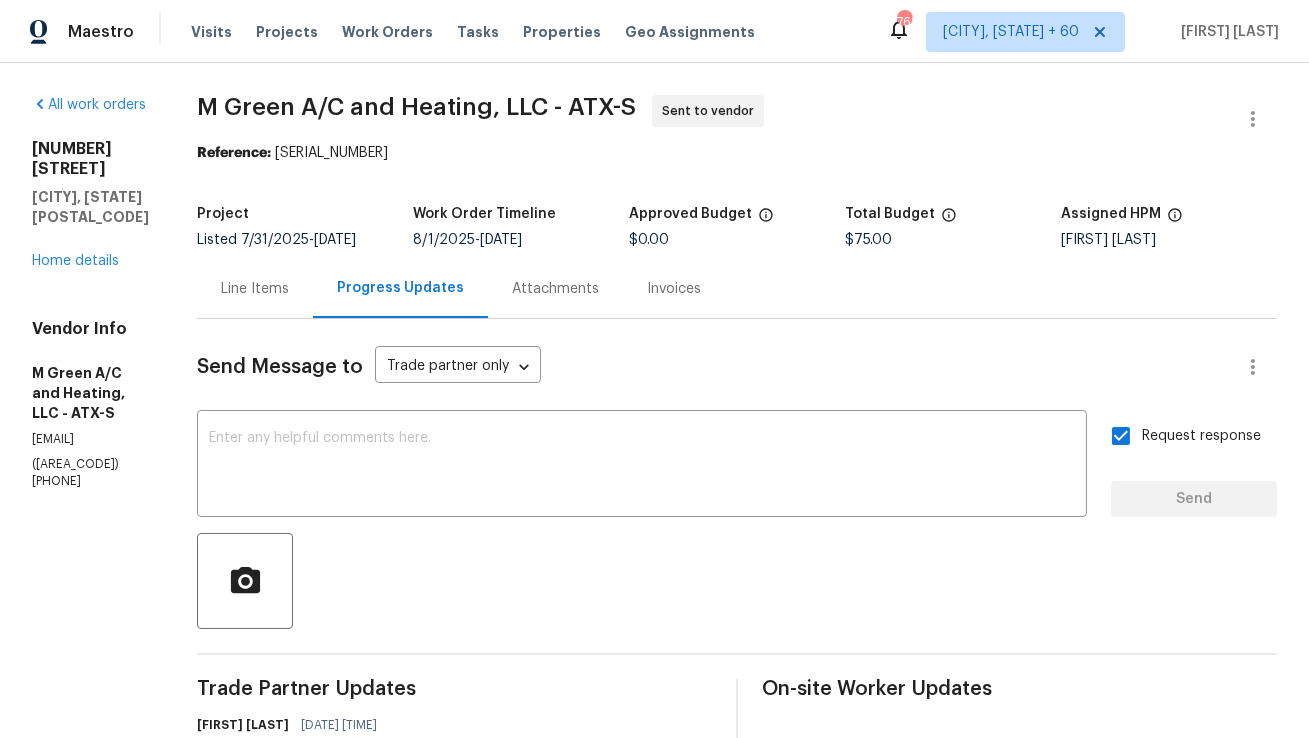 click on "Line Items" at bounding box center [255, 288] 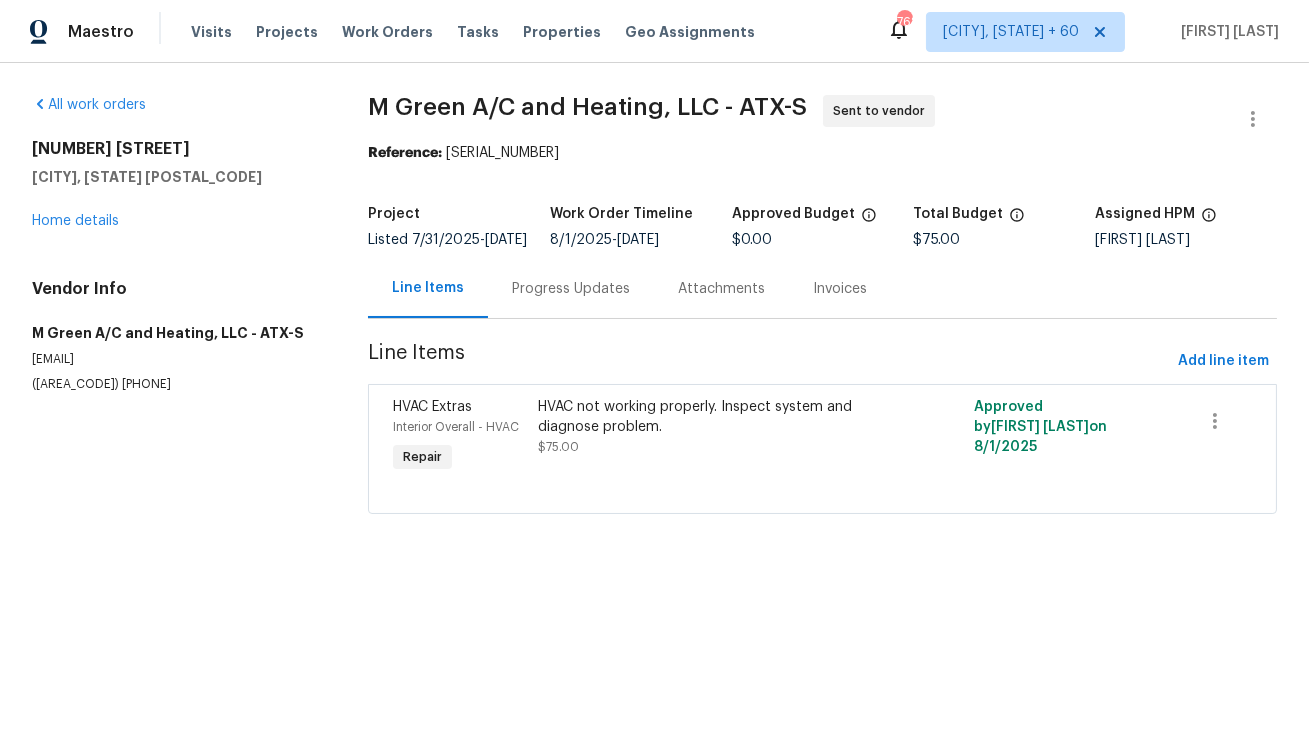 click on "Progress Updates" at bounding box center [571, 289] 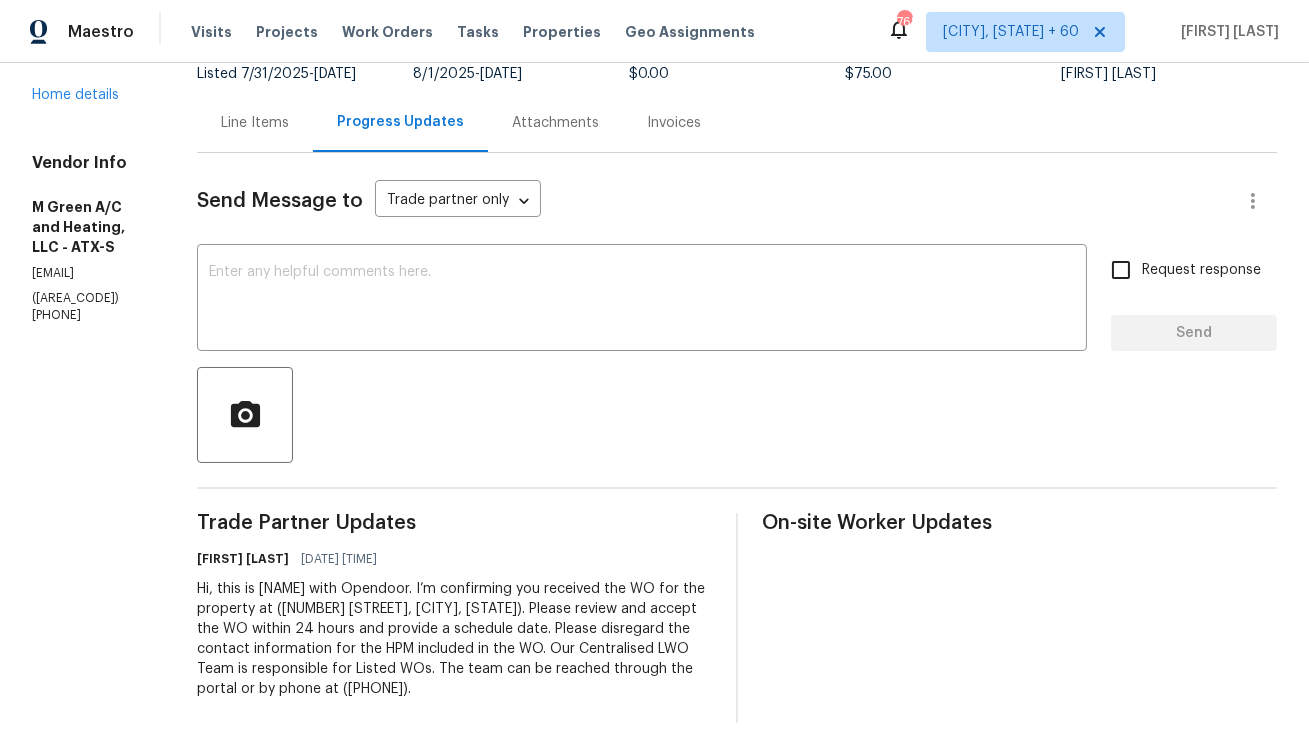 scroll, scrollTop: 0, scrollLeft: 0, axis: both 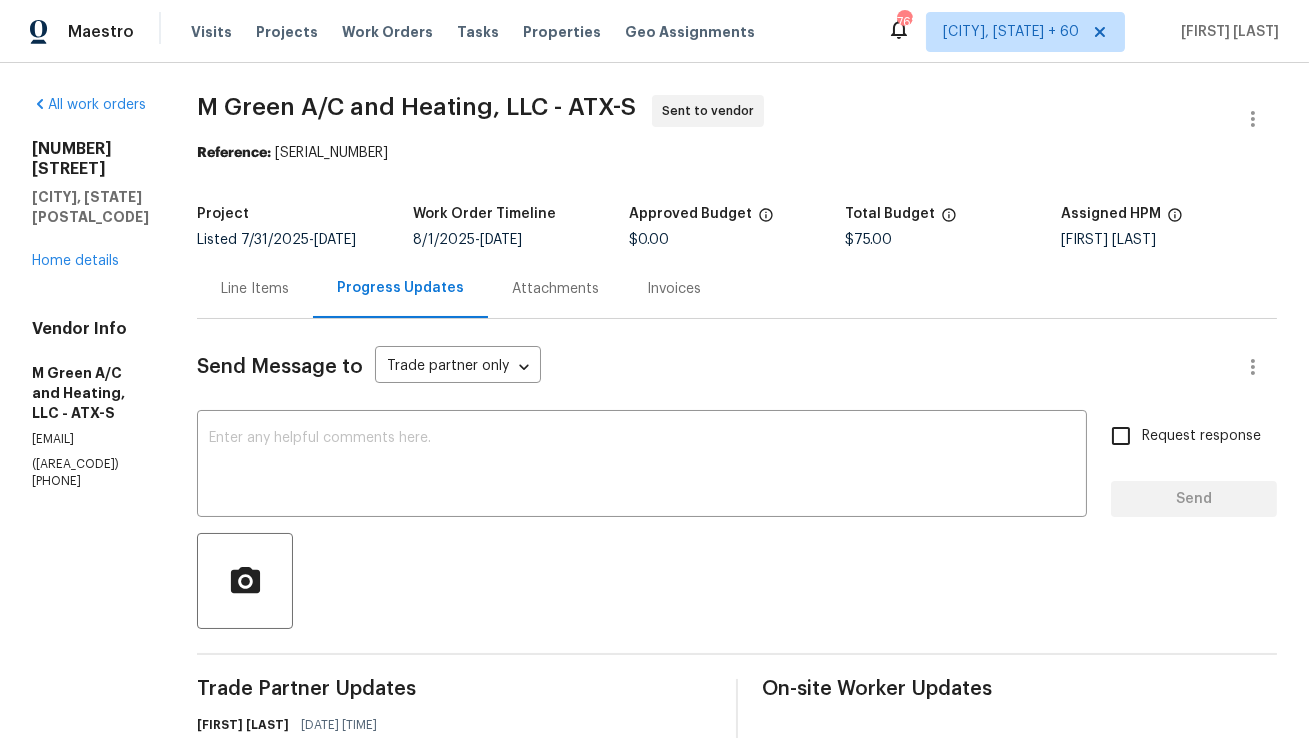 click on "Line Items" at bounding box center (255, 288) 